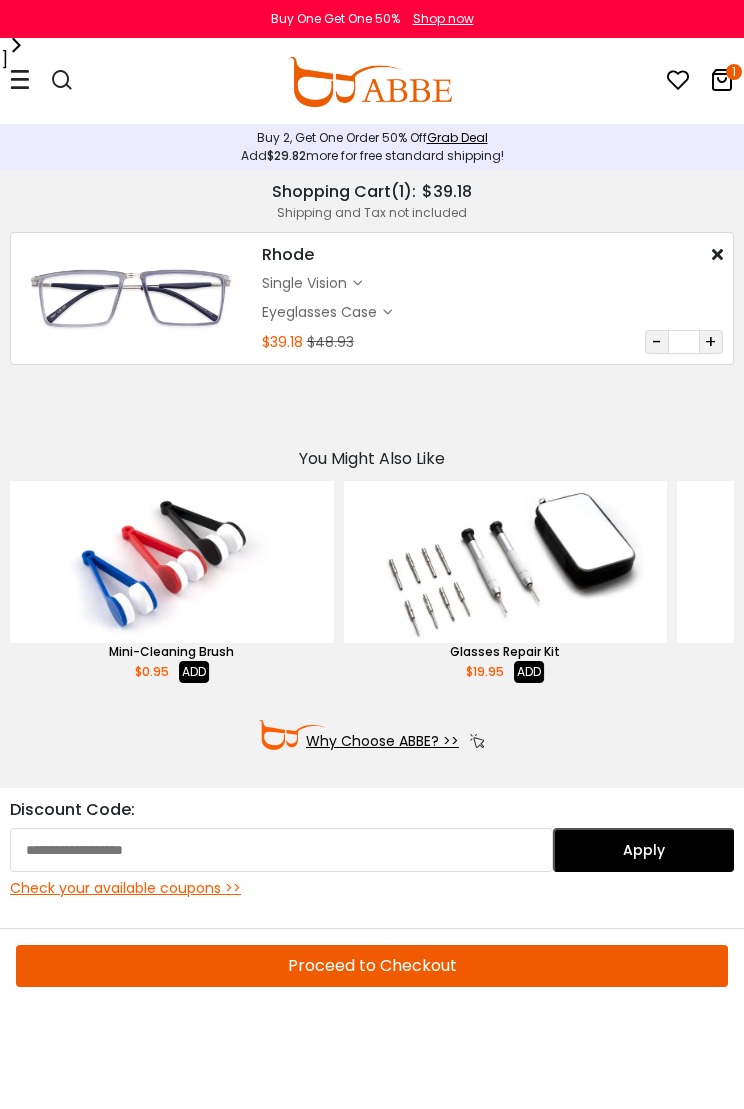 scroll, scrollTop: 0, scrollLeft: 0, axis: both 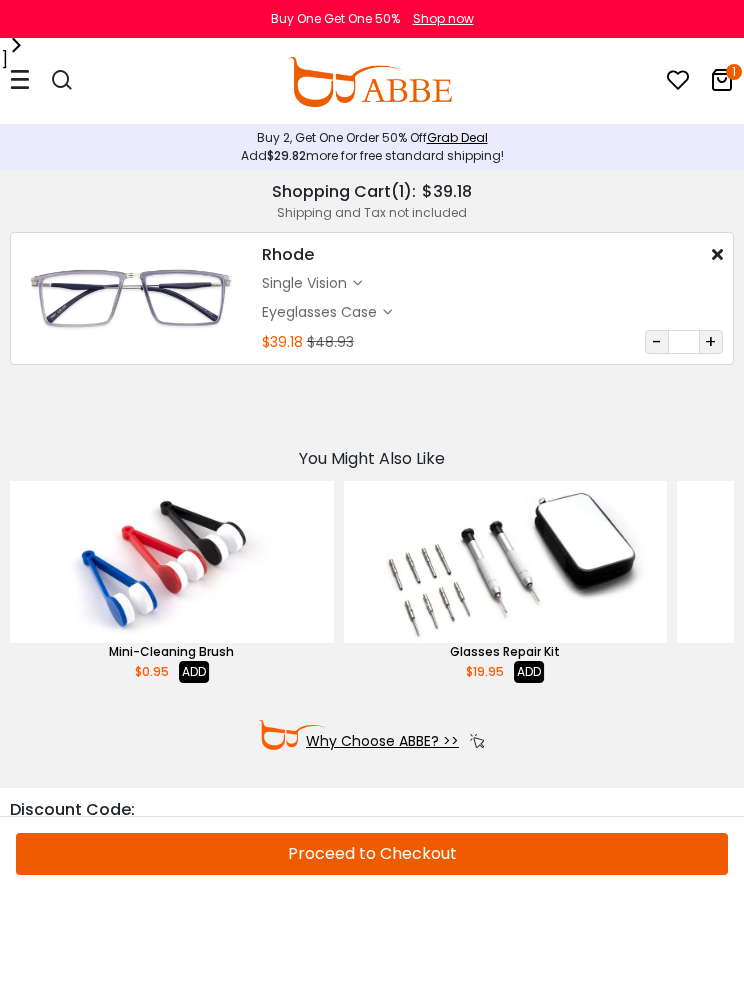 click at bounding box center (370, 82) 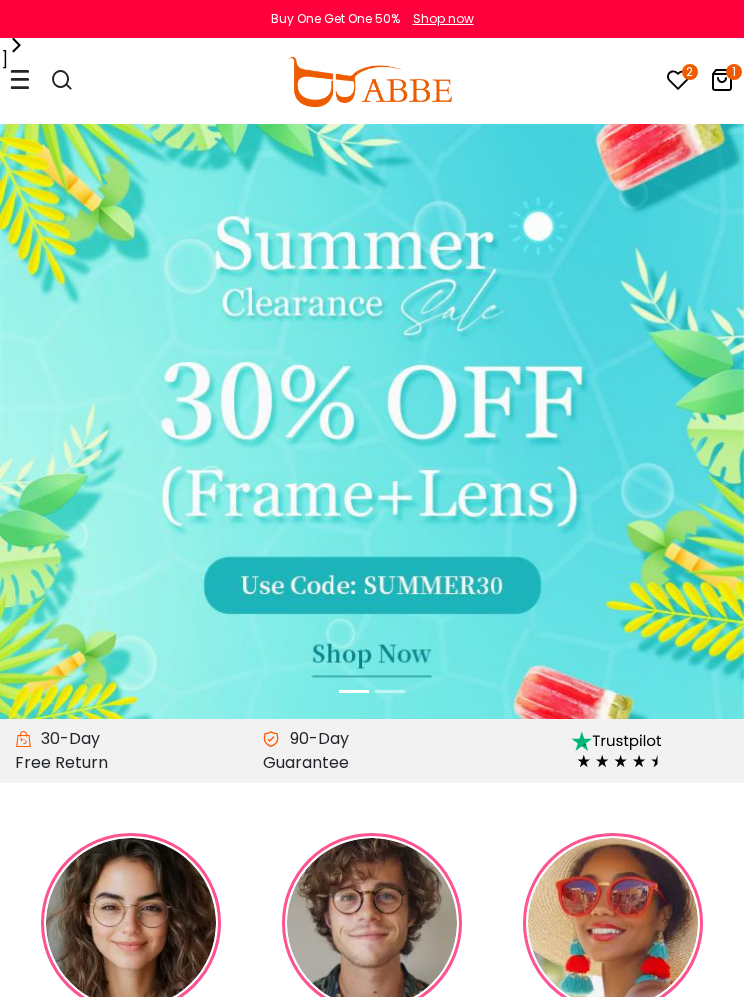 scroll, scrollTop: 0, scrollLeft: 0, axis: both 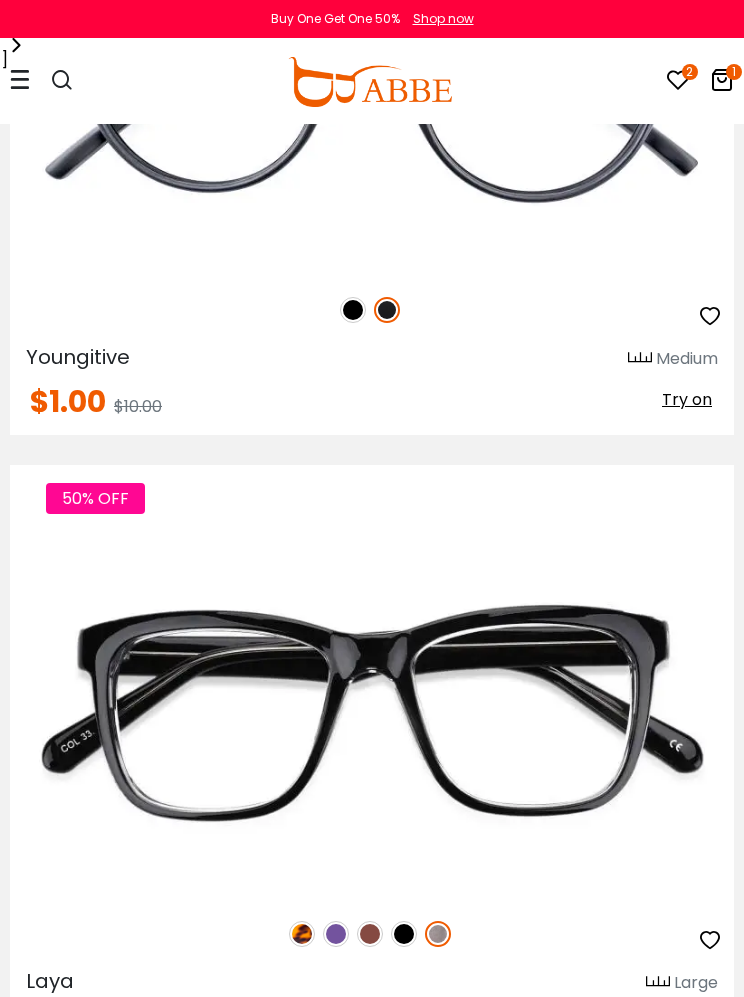 click at bounding box center (20, 79) 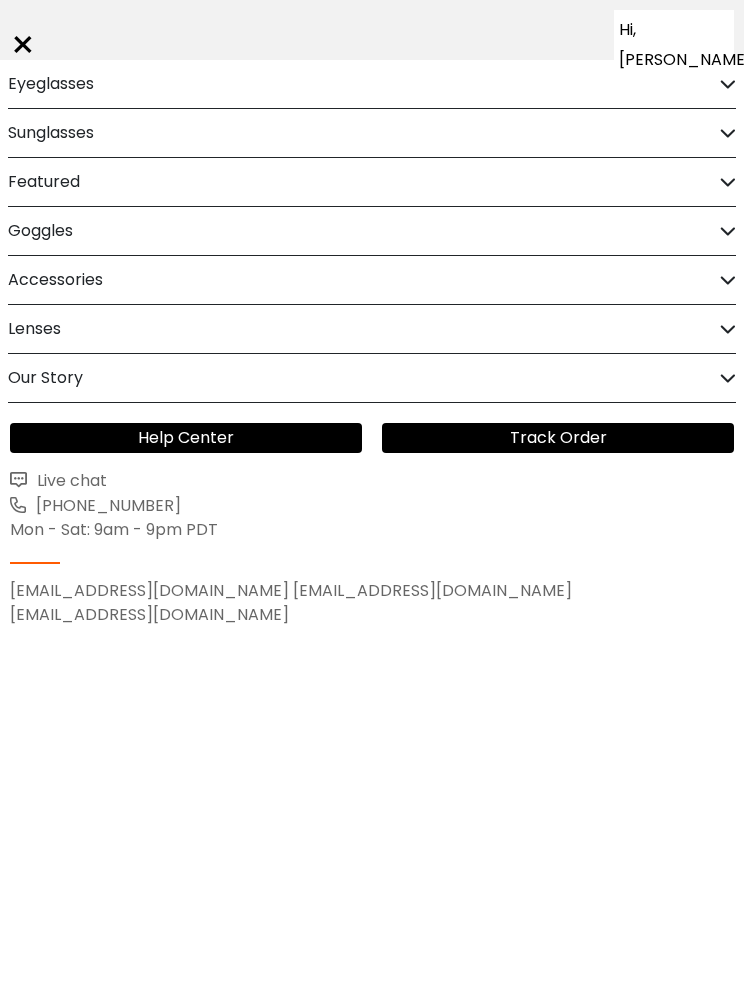 click on "Eyeglasses
Women's Eyeglasses
Men's Eyeglasses
Kids' Eyeglasses
All Eyeglasses
On Sale" at bounding box center [372, 84] 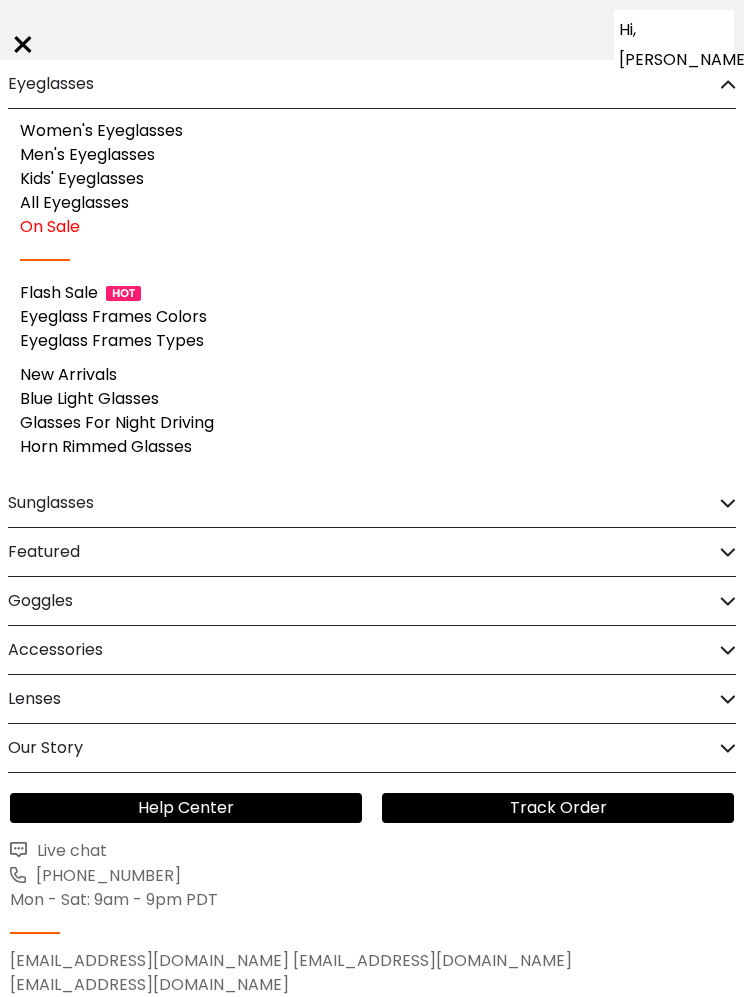 click on "Men's Eyeglasses" at bounding box center (87, 154) 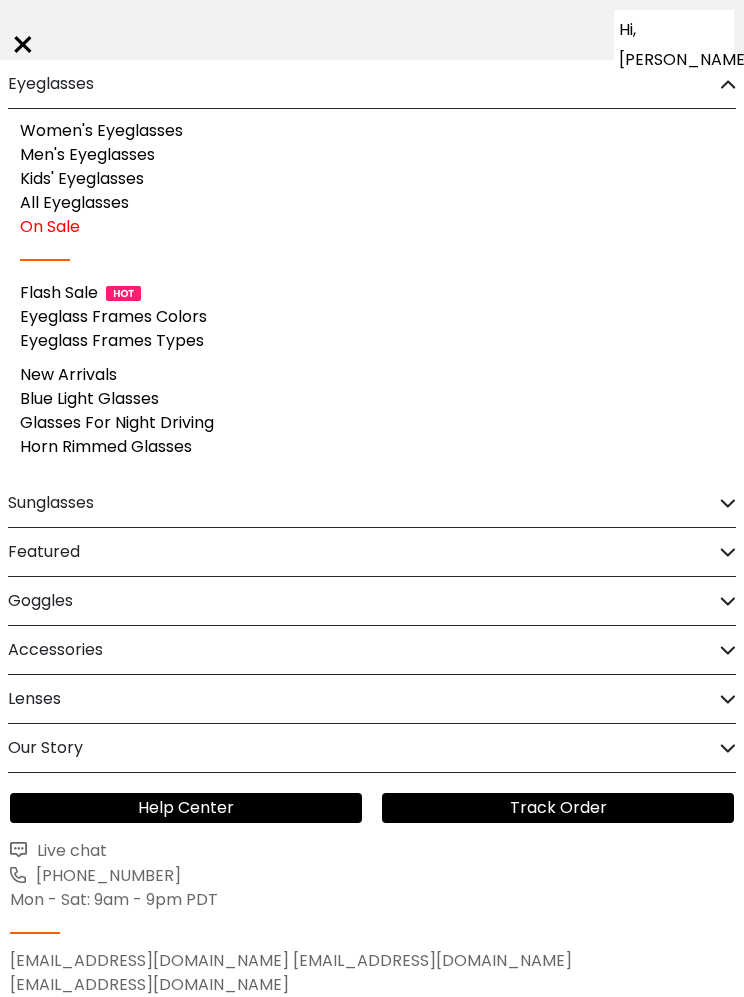 click on "Men's Eyeglasses" at bounding box center (87, 154) 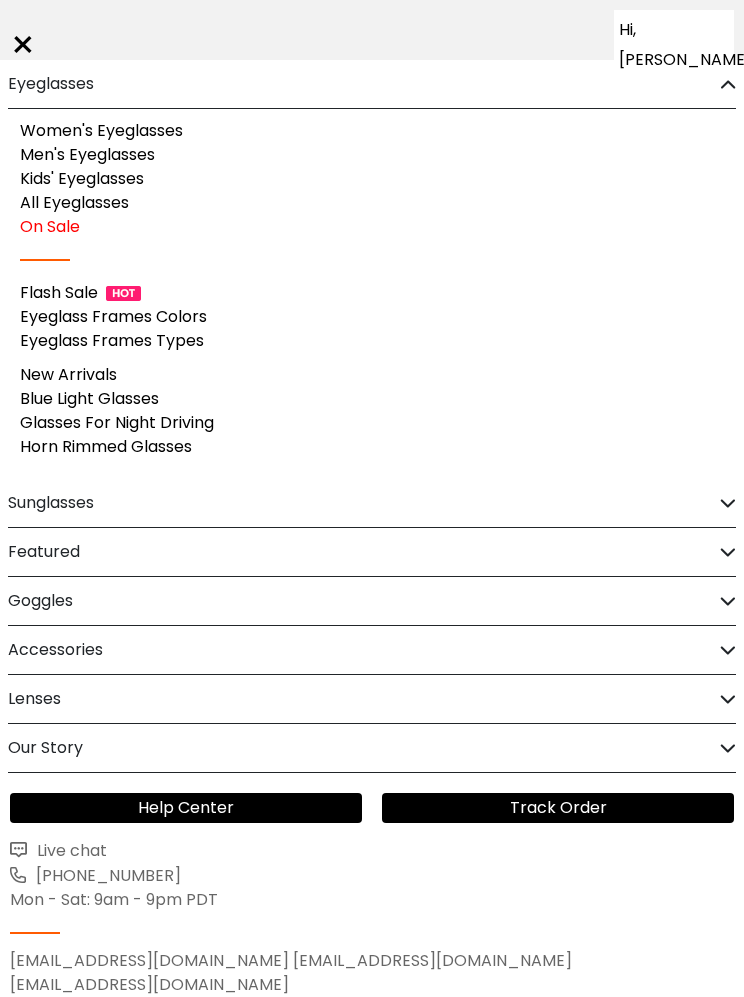 click on "×" at bounding box center (23, 45) 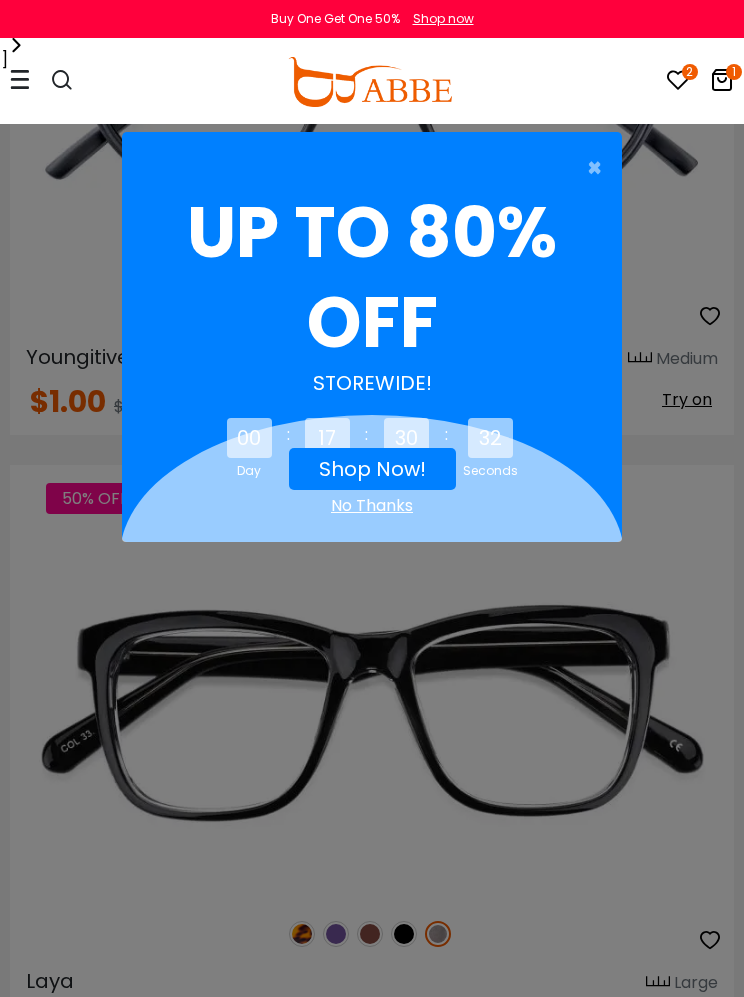 click at bounding box center (20, 79) 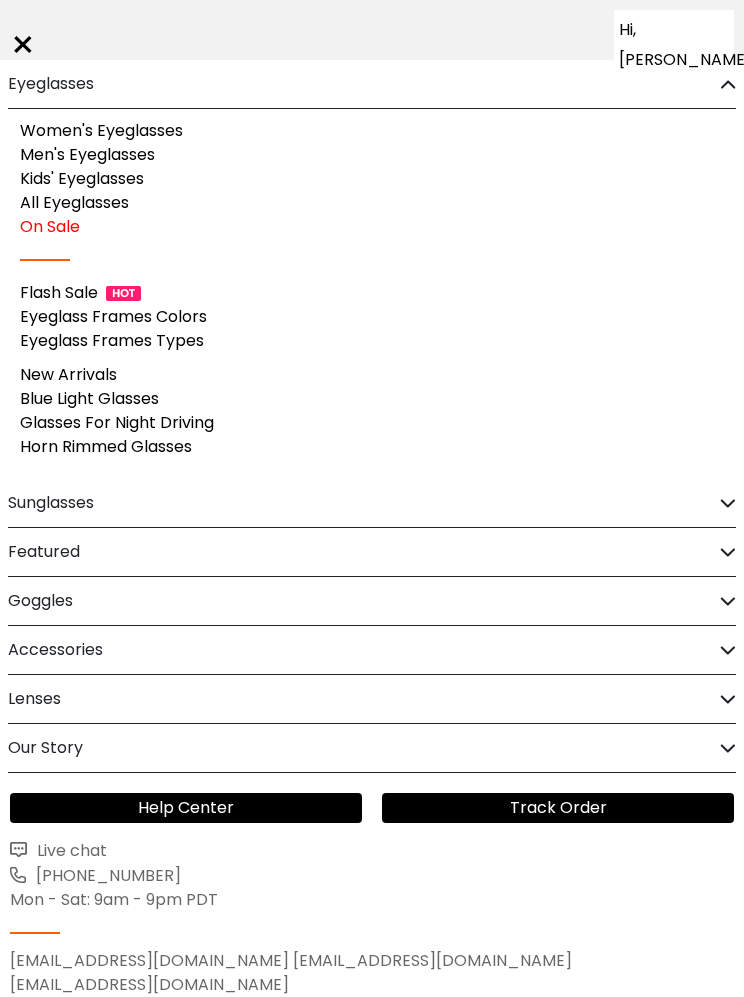 click on "Men's Eyeglasses" at bounding box center (87, 154) 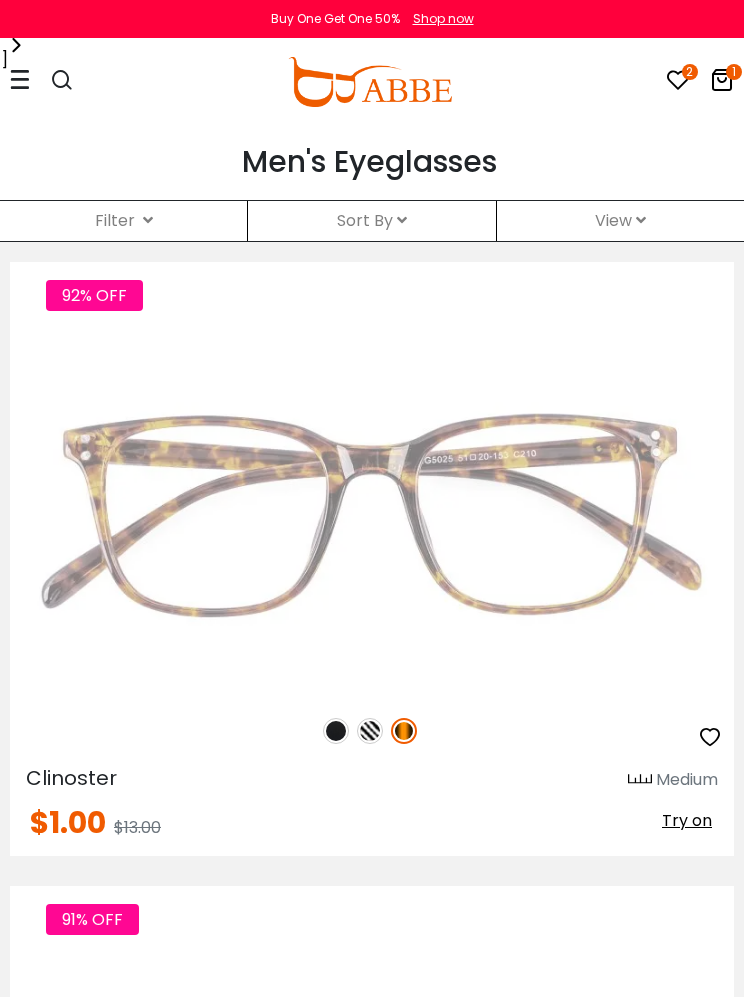 scroll, scrollTop: 0, scrollLeft: 0, axis: both 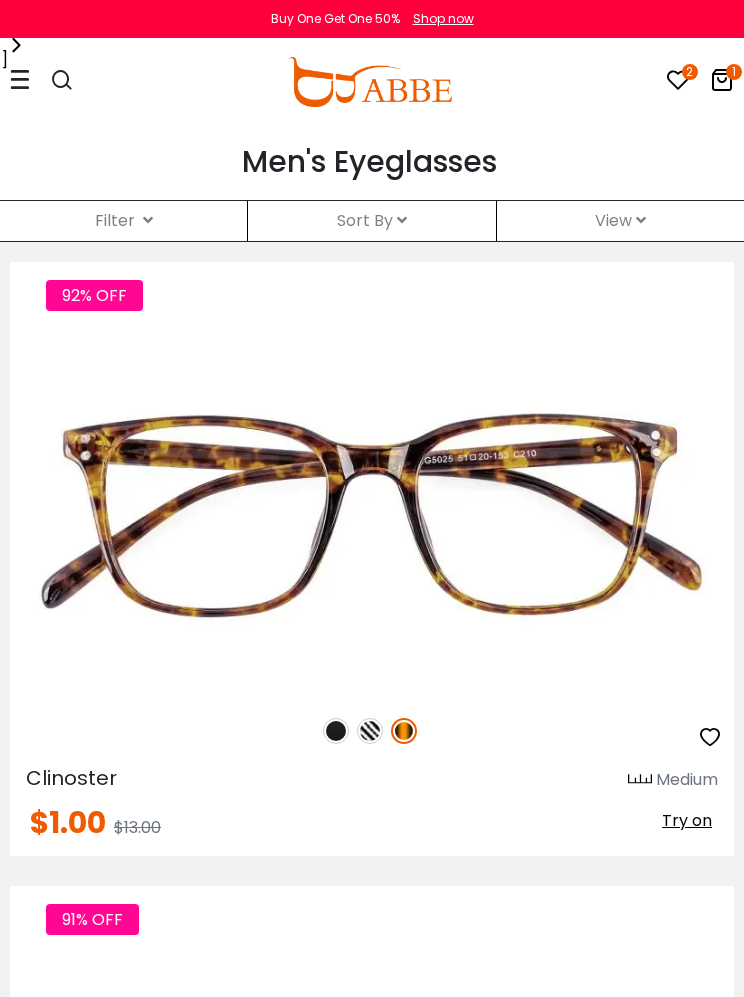 click on "Sort by:
Relevance
Relevance
New Arrivals
Best Sellers Prices High To Low $1.00" at bounding box center [372, 10286] 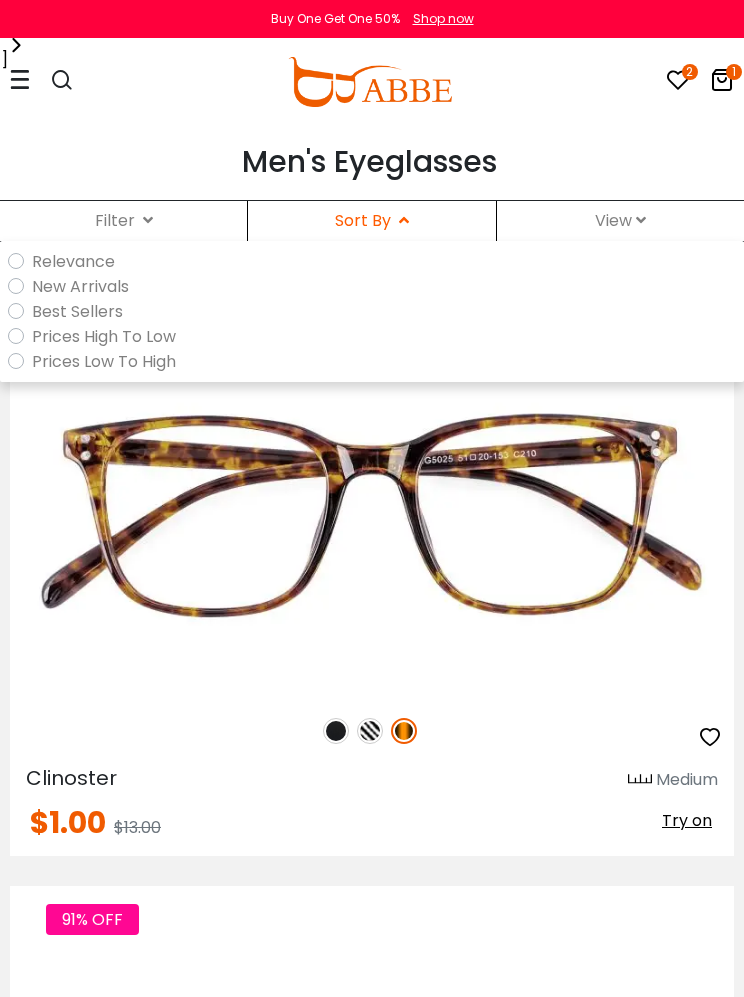 click on "Filter
( )" at bounding box center (123, 221) 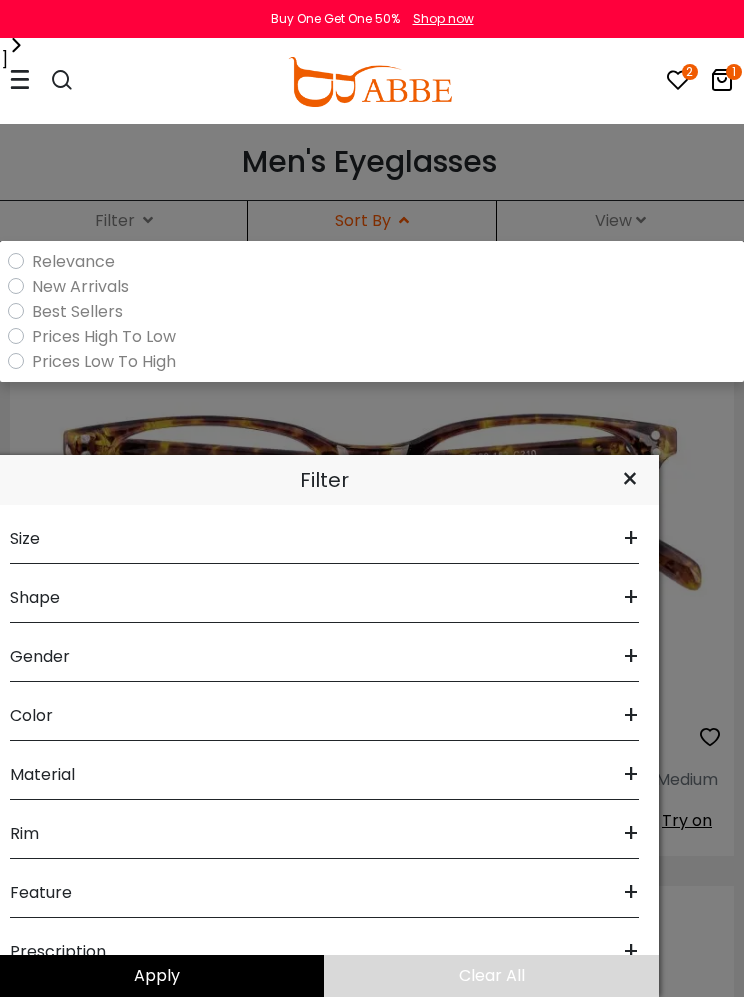 click at bounding box center [372, 498] 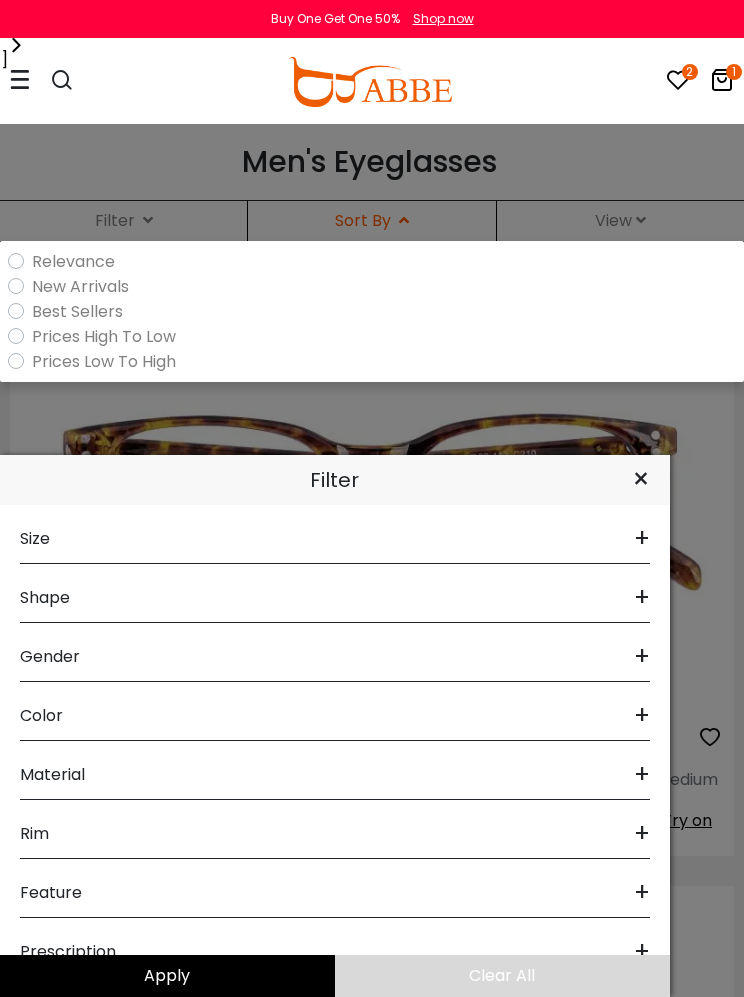 click on "Color
+" at bounding box center [335, 711] 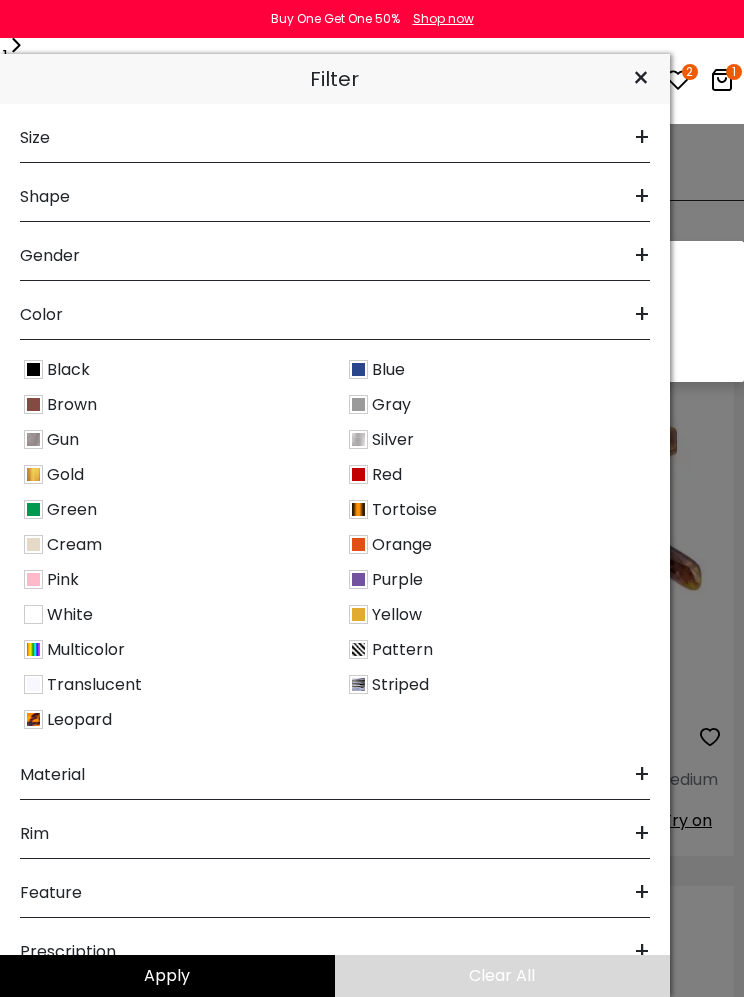 click on "Yellow" at bounding box center (397, 615) 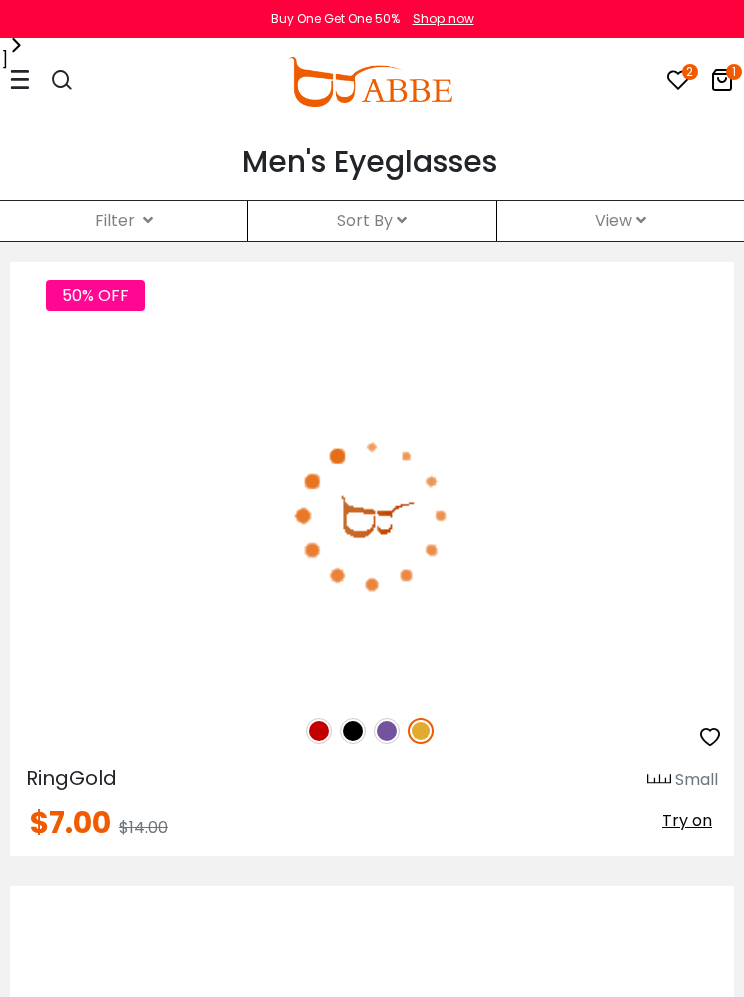 scroll, scrollTop: 0, scrollLeft: 0, axis: both 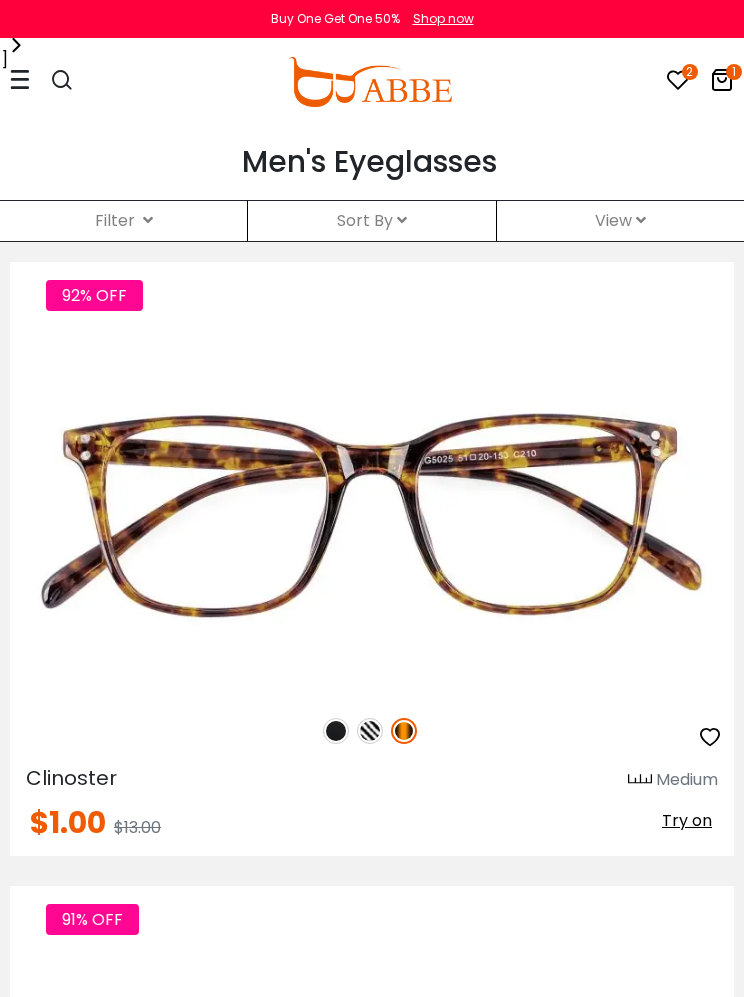 click at bounding box center (370, 82) 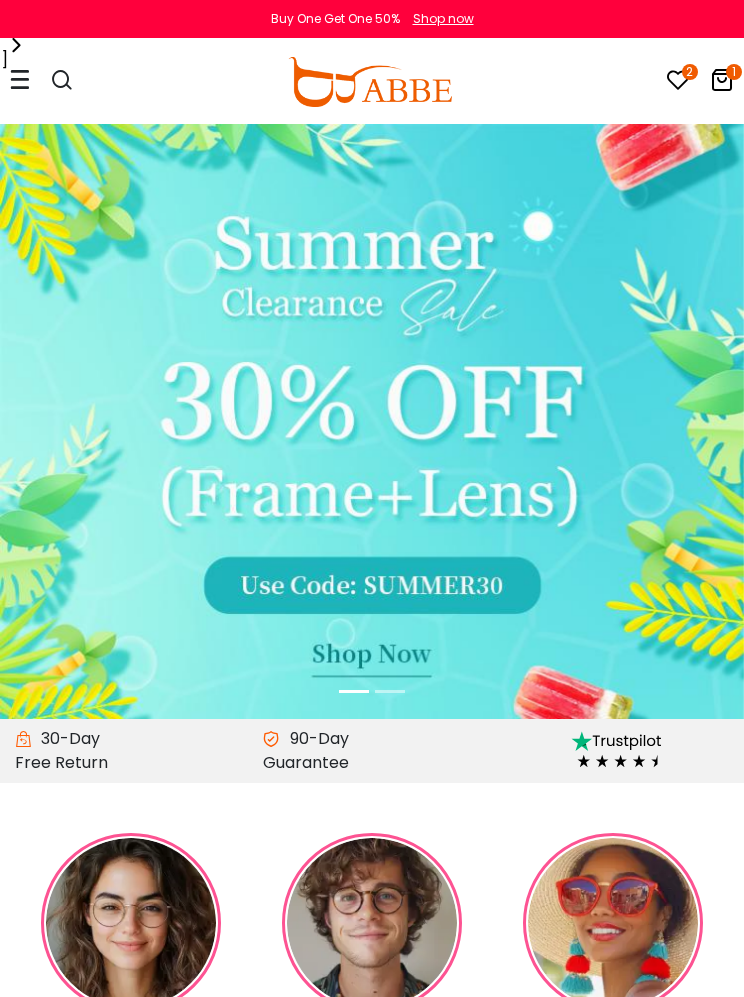 scroll, scrollTop: 0, scrollLeft: 0, axis: both 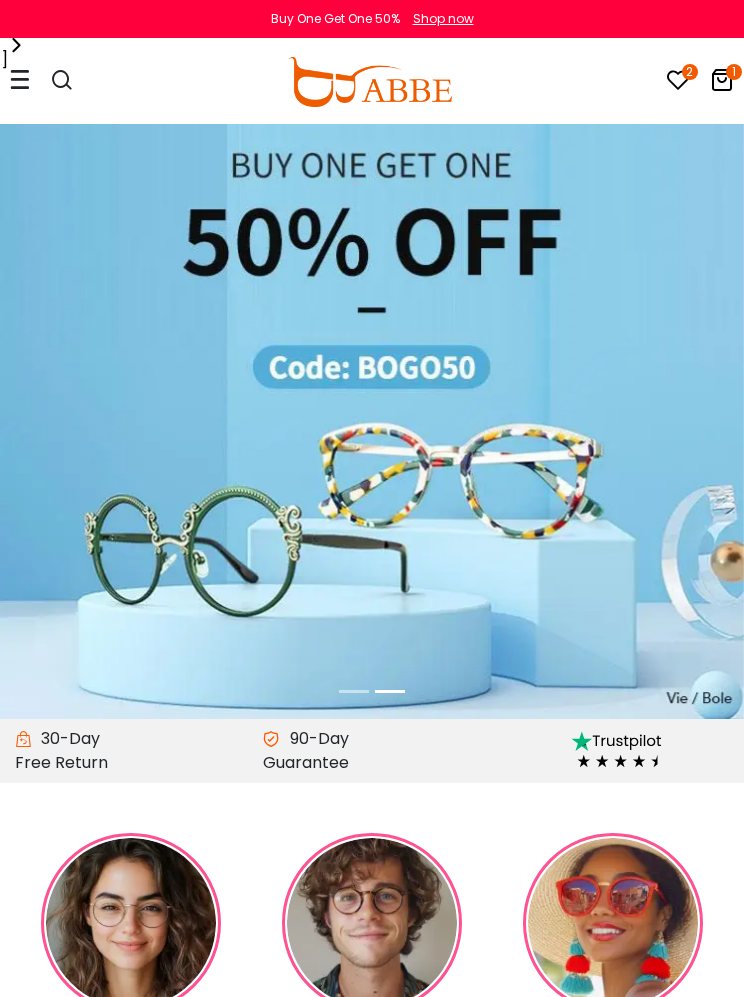 click on "2
1
Eyeglasses
Women's Eyeglasses" at bounding box center (372, 82) 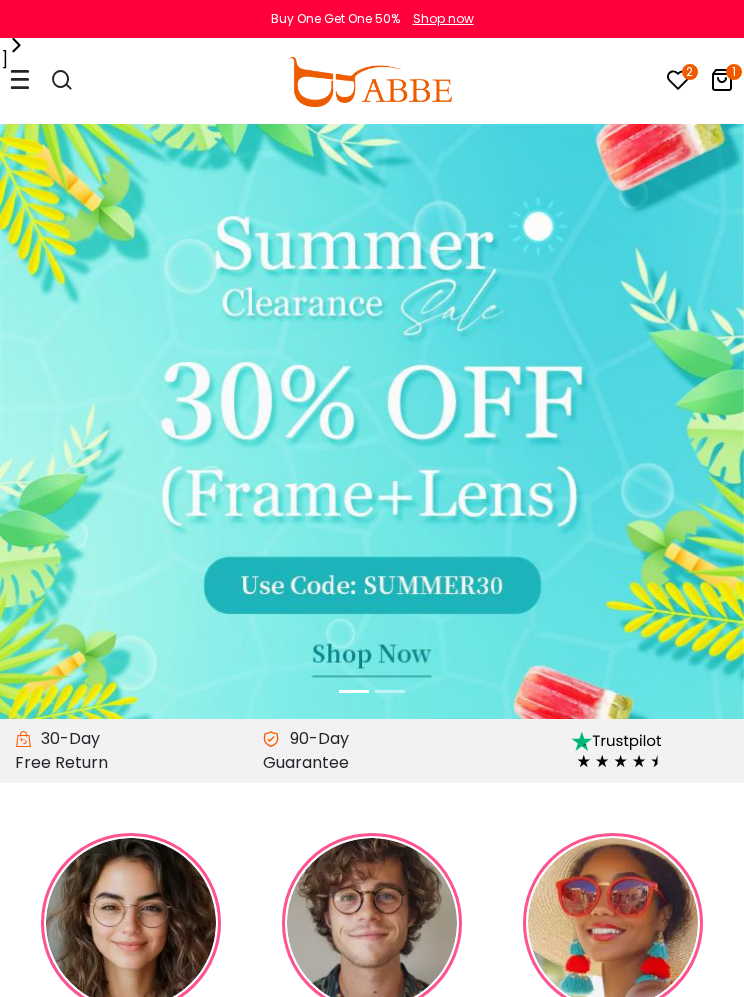 click on "2
1
Eyeglasses
Women's Eyeglasses" at bounding box center [372, 82] 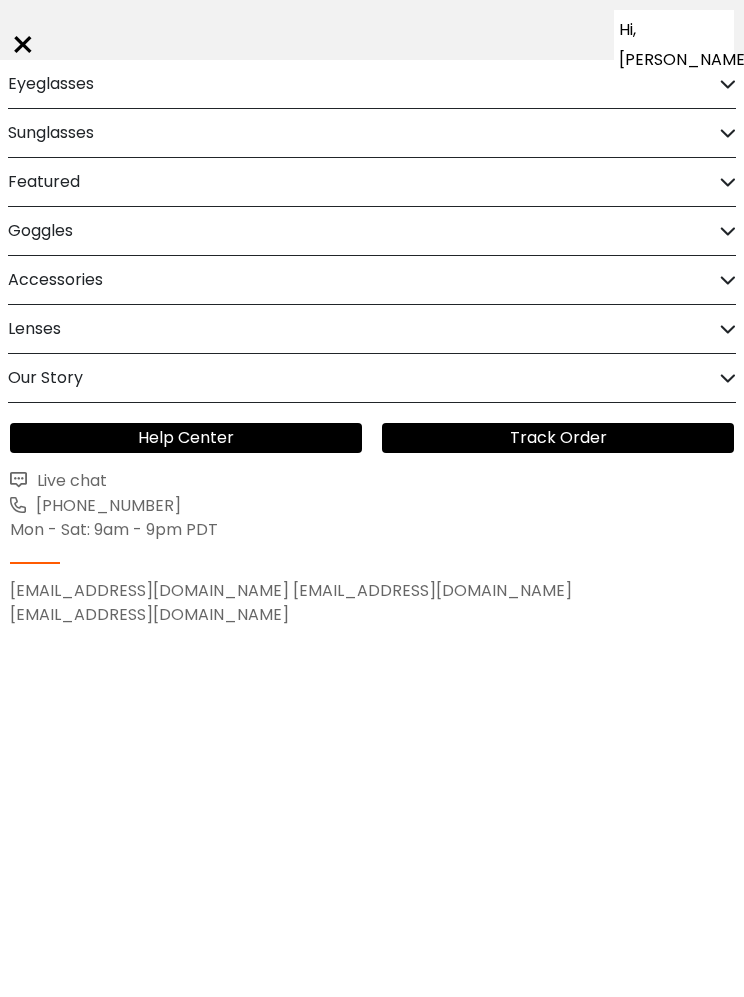 click on "Sunglasses" at bounding box center (51, 133) 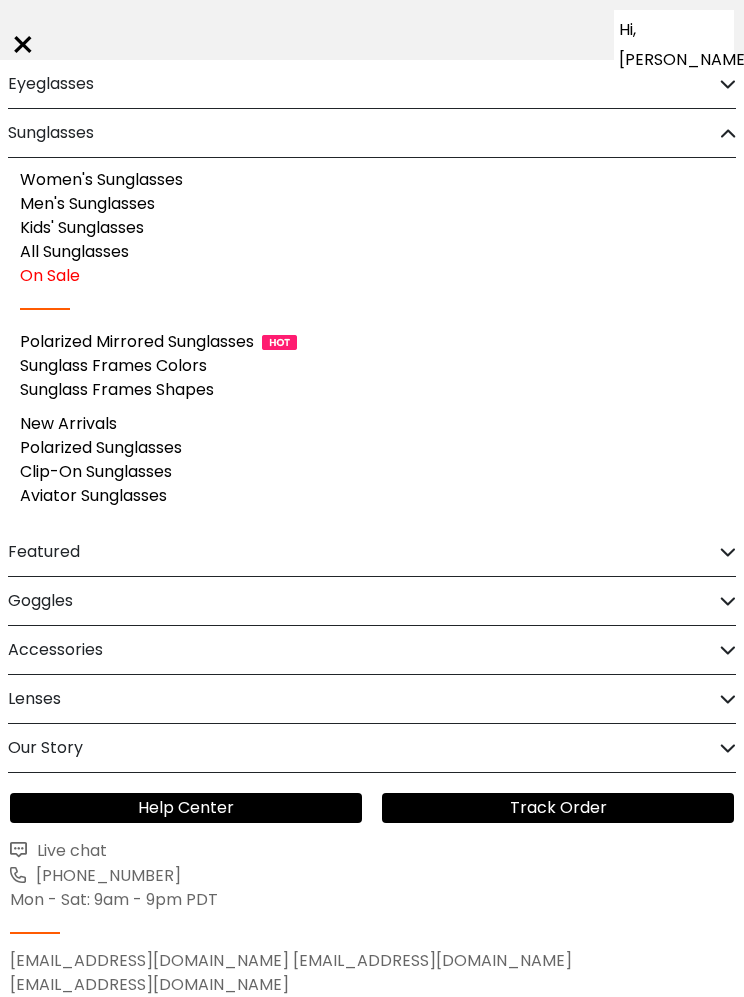 click on "All Sunglasses" at bounding box center [74, 251] 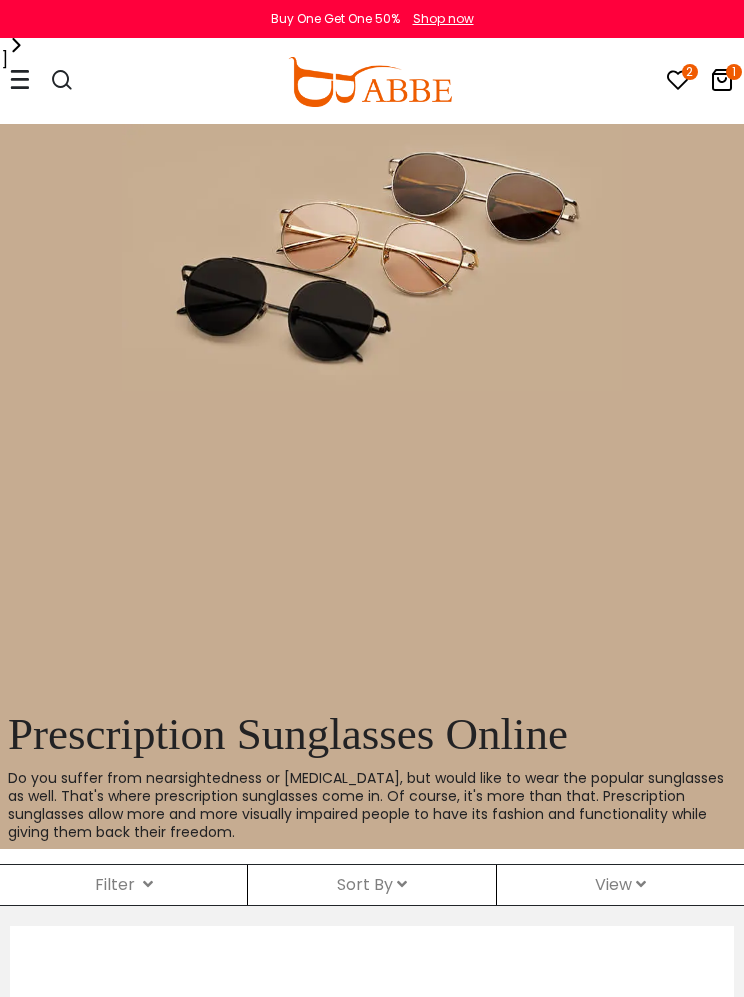 scroll, scrollTop: 0, scrollLeft: 0, axis: both 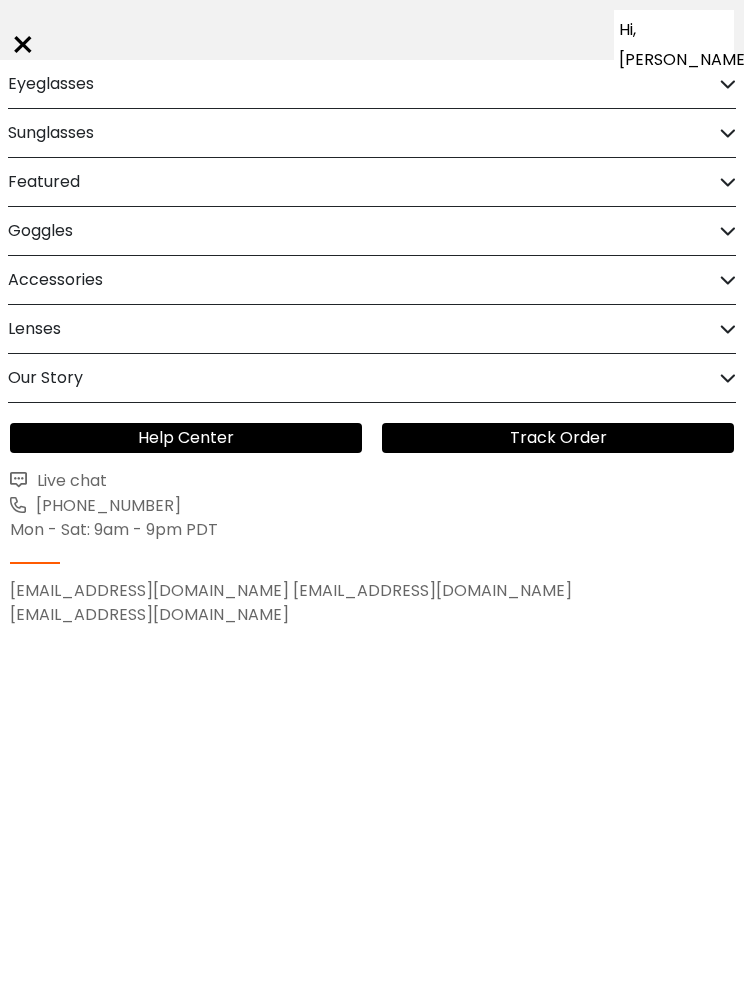 click on "Sunglasses" at bounding box center [51, 133] 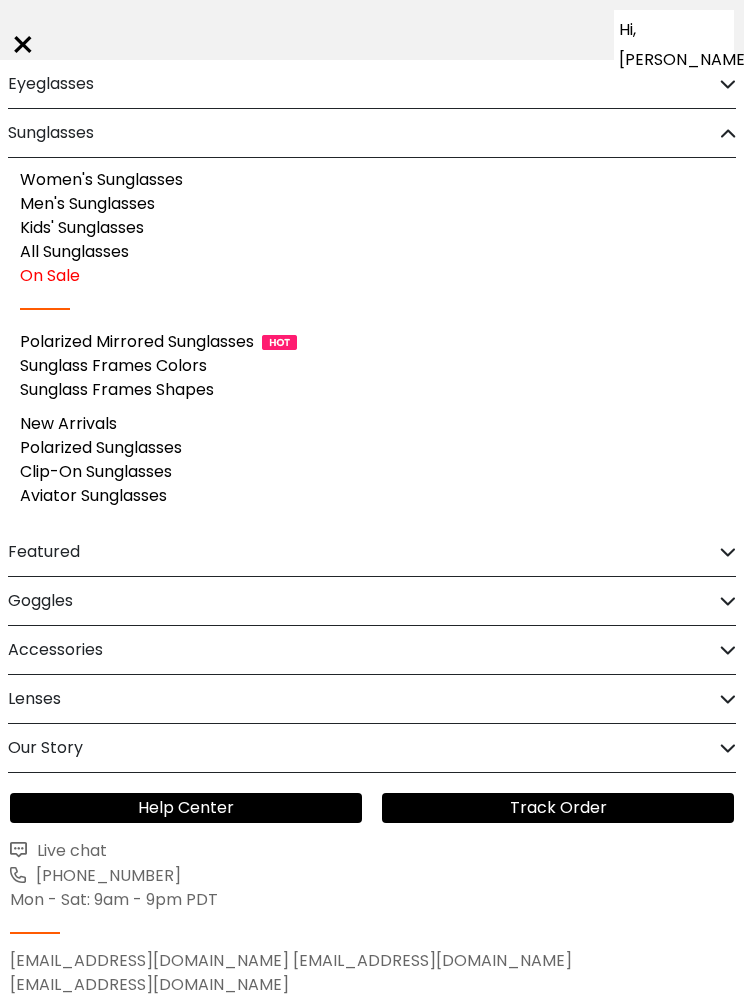 click on "On Sale" at bounding box center [50, 275] 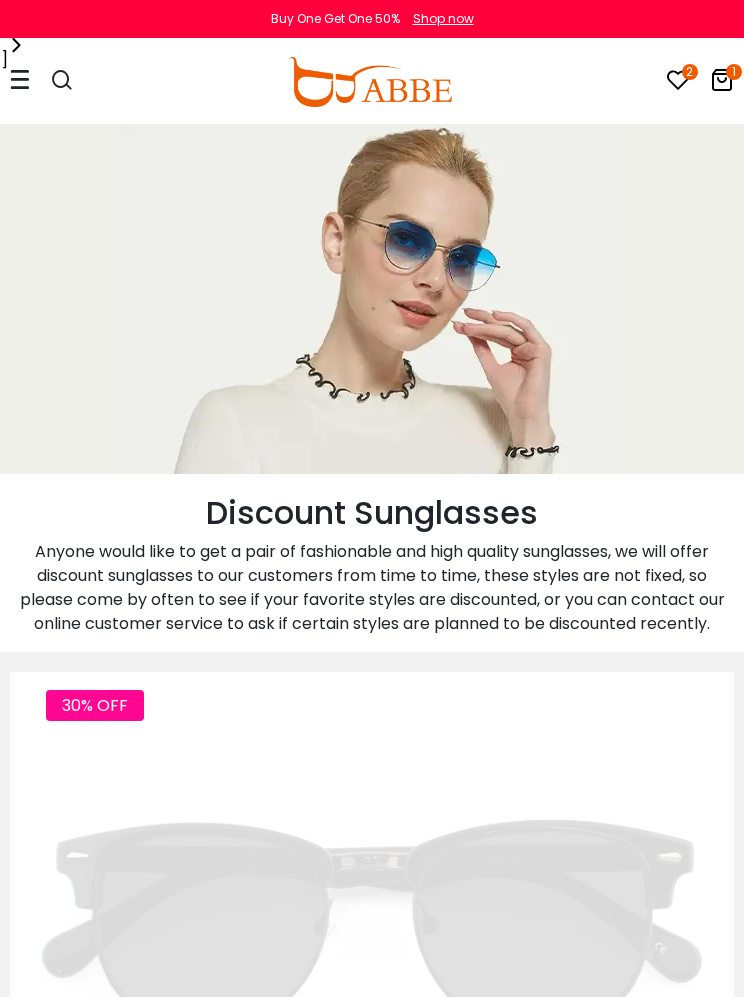 scroll, scrollTop: 0, scrollLeft: 0, axis: both 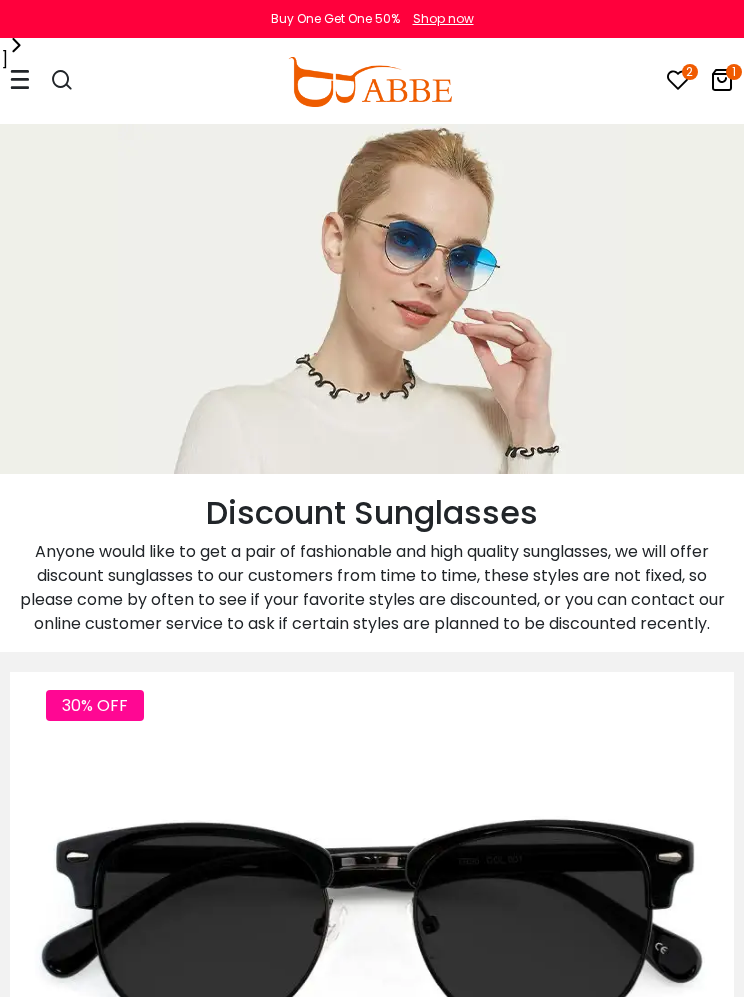 click on "2
1
Eyeglasses
Women's Eyeglasses" at bounding box center [372, 82] 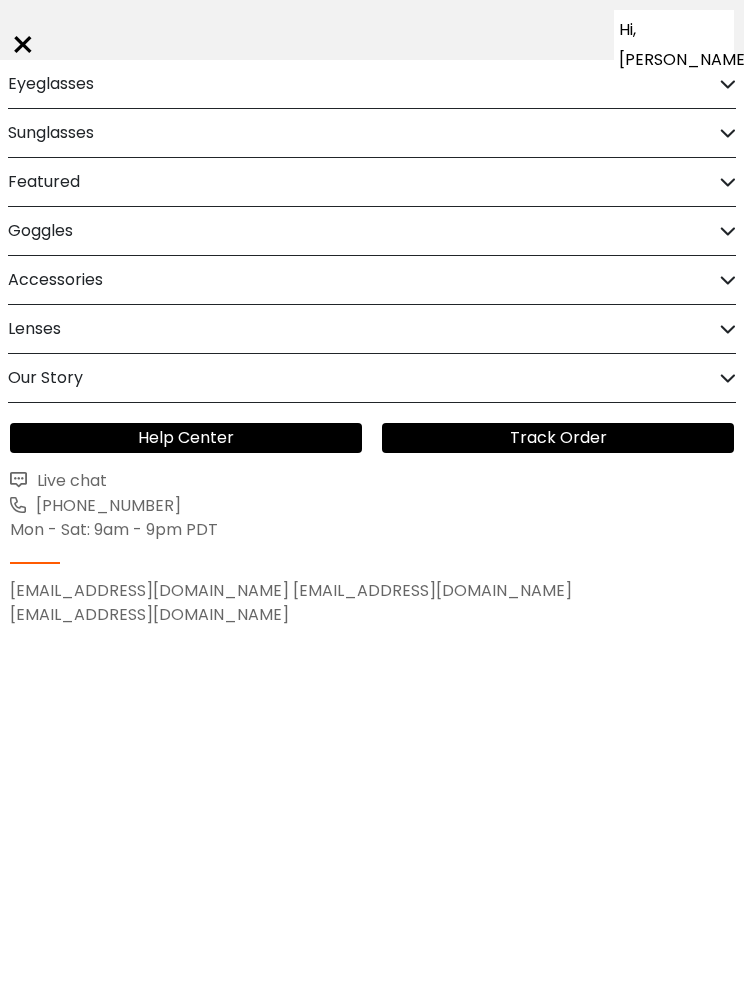 click on "Sunglasses" at bounding box center [51, 133] 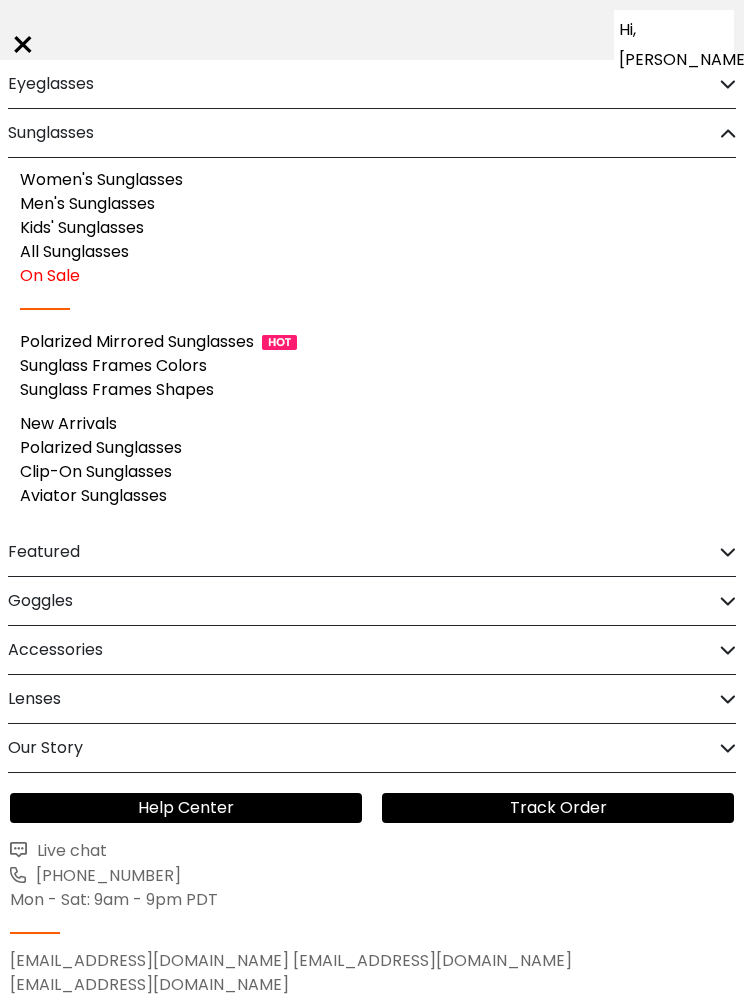 click on "All Sunglasses" at bounding box center (74, 251) 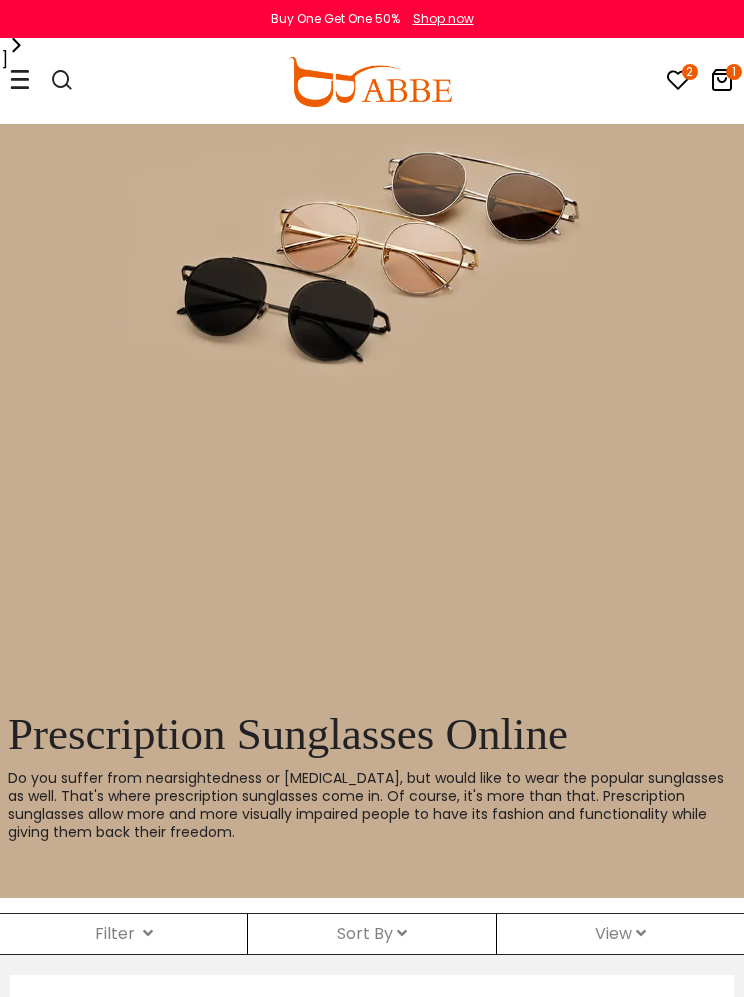 scroll, scrollTop: 0, scrollLeft: 0, axis: both 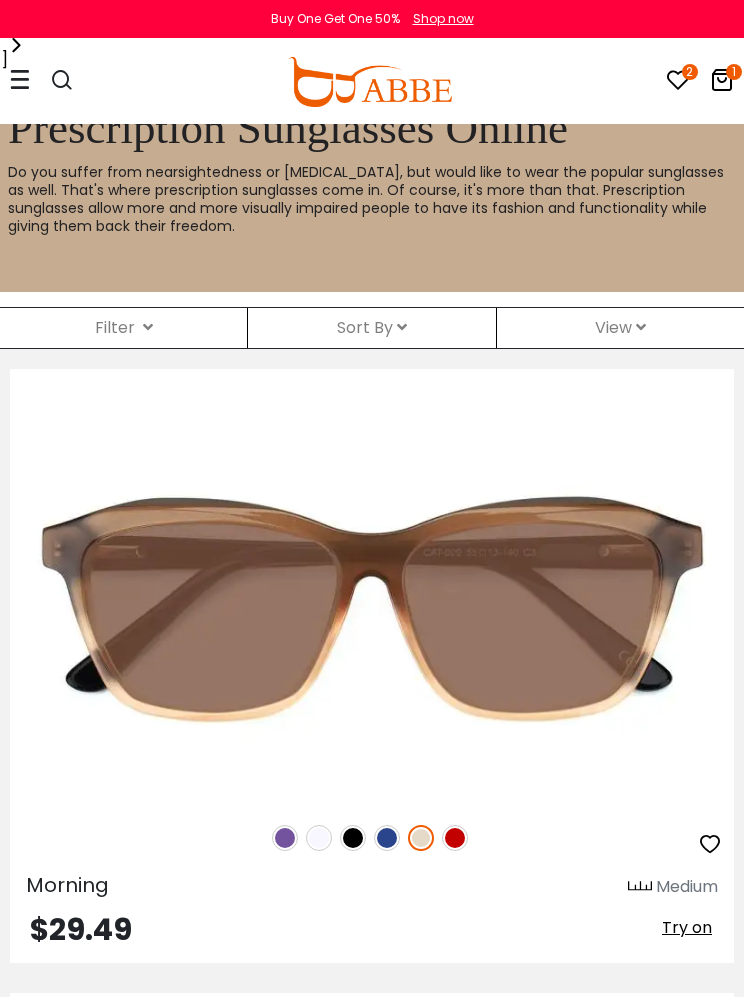 click on "Prescription Sunglasses Online
Do you suffer from nearsightedness or presbyopia, but would like to wear the popular sunglasses as well. That's where prescription sunglasses come in. Of course, it's more than that. Prescription sunglasses allow more and more visually impaired people to have its fashion and functionality while giving them back their freedom." at bounding box center (372, -95) 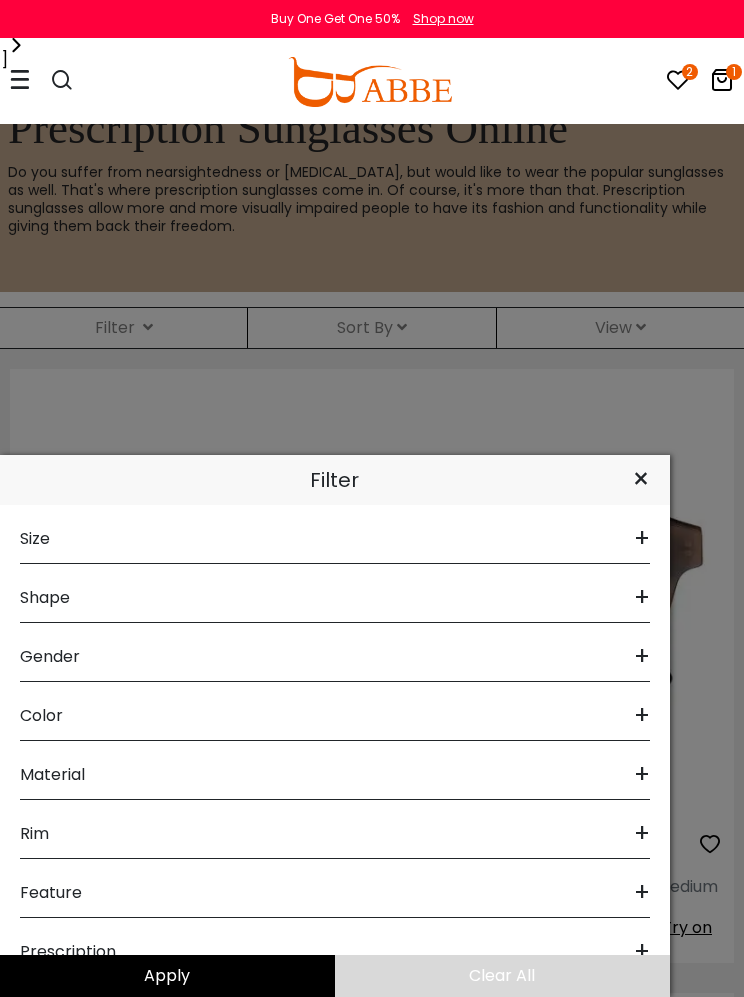 click on "Color
+" at bounding box center (335, 711) 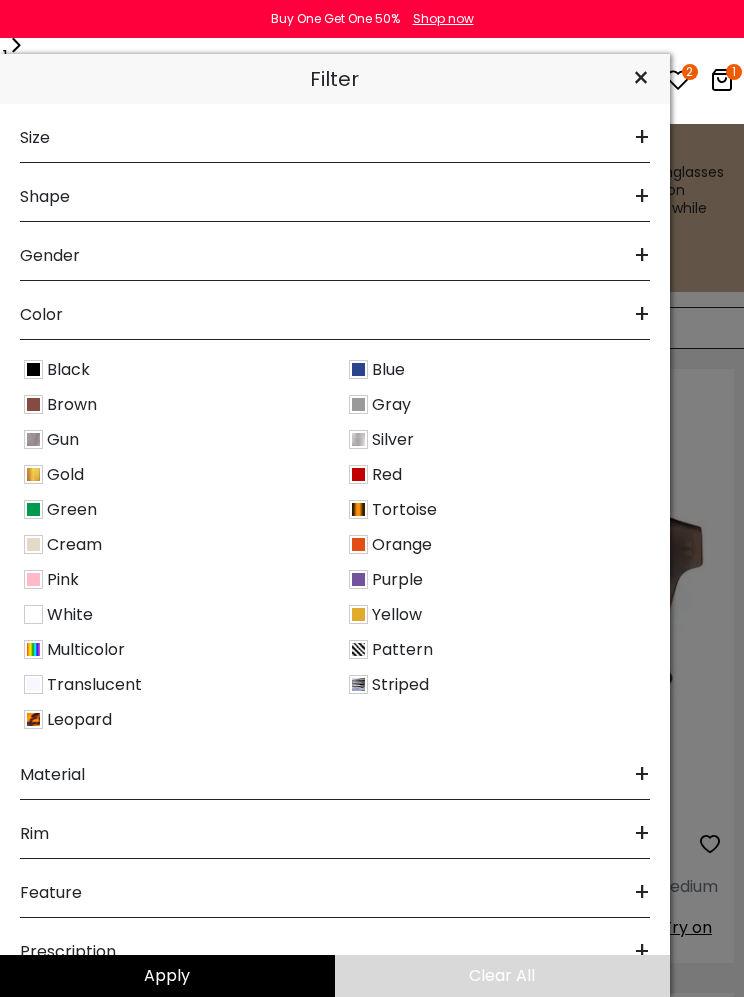 click on "Yellow" at bounding box center [497, 614] 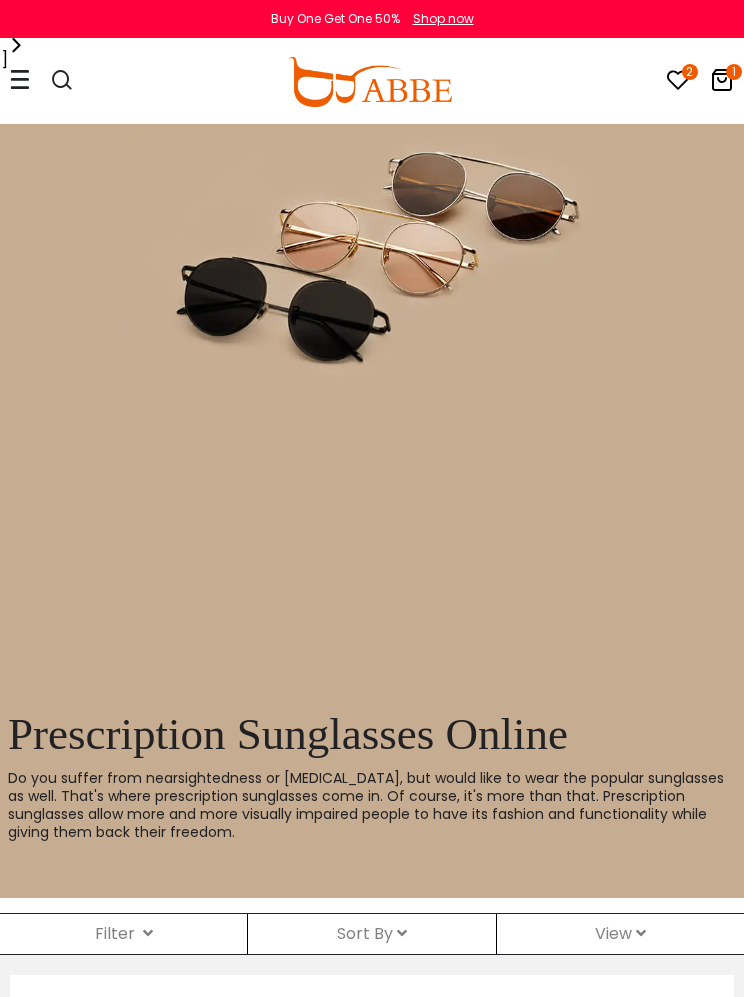 scroll, scrollTop: 0, scrollLeft: 0, axis: both 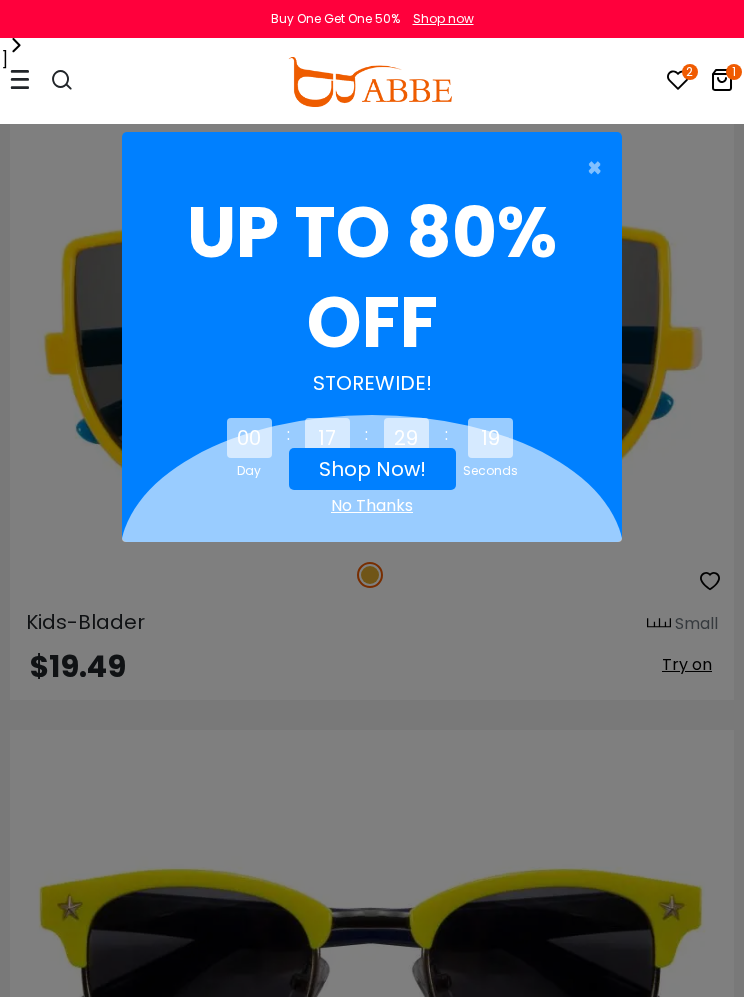 click on "Shop Now!" at bounding box center [372, 469] 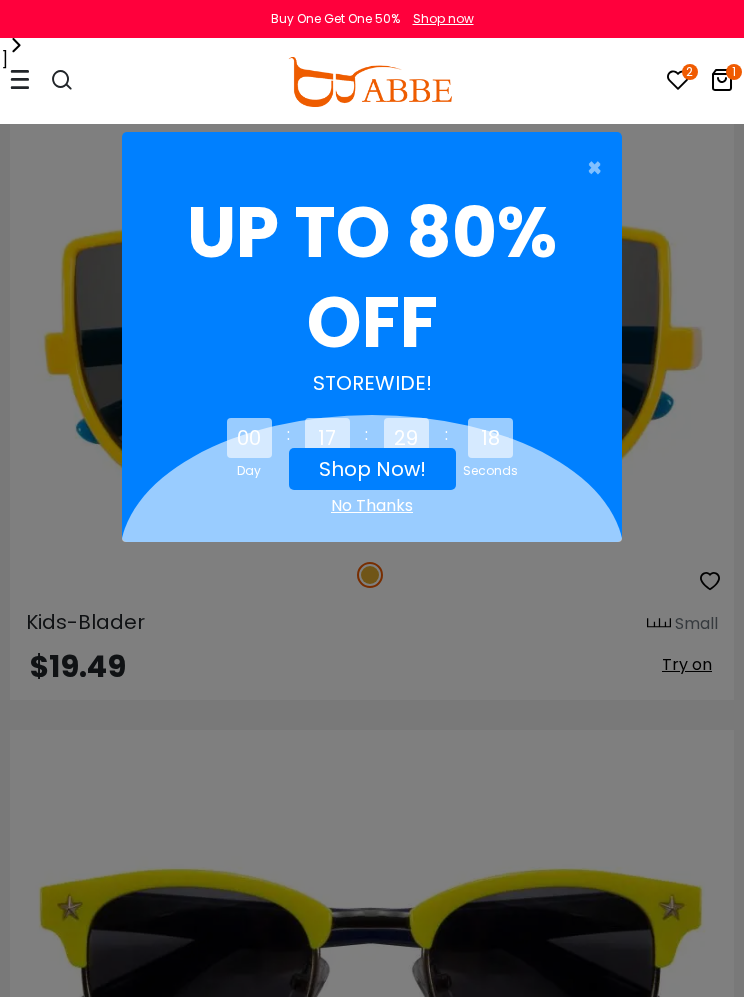 click on "Shop Now!" at bounding box center (372, 469) 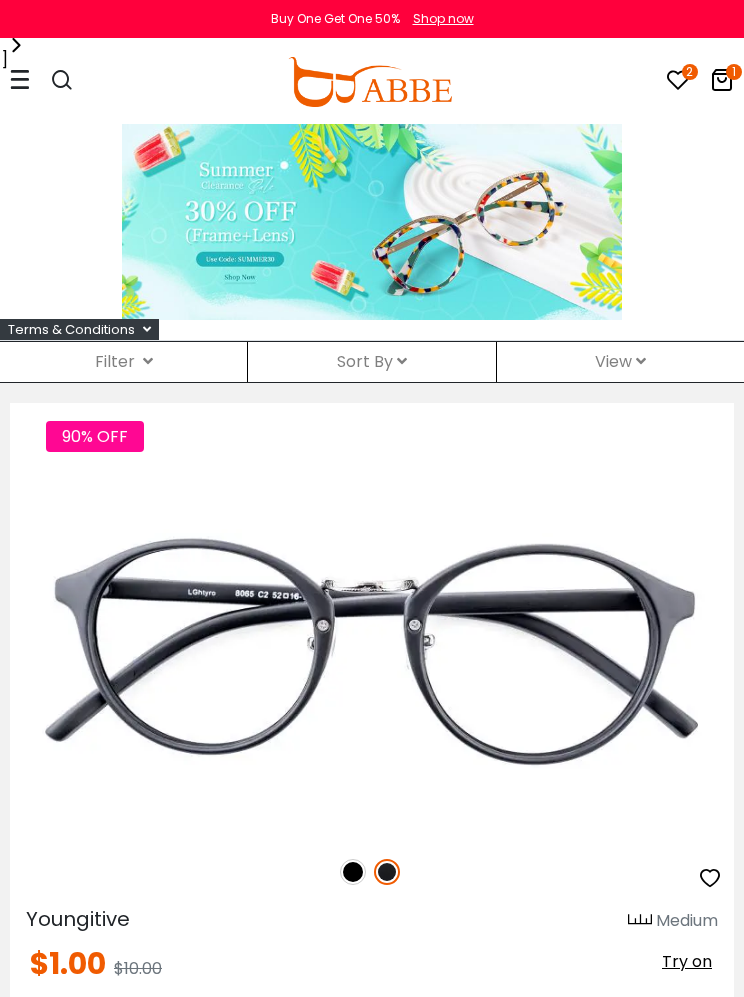 scroll, scrollTop: 0, scrollLeft: 0, axis: both 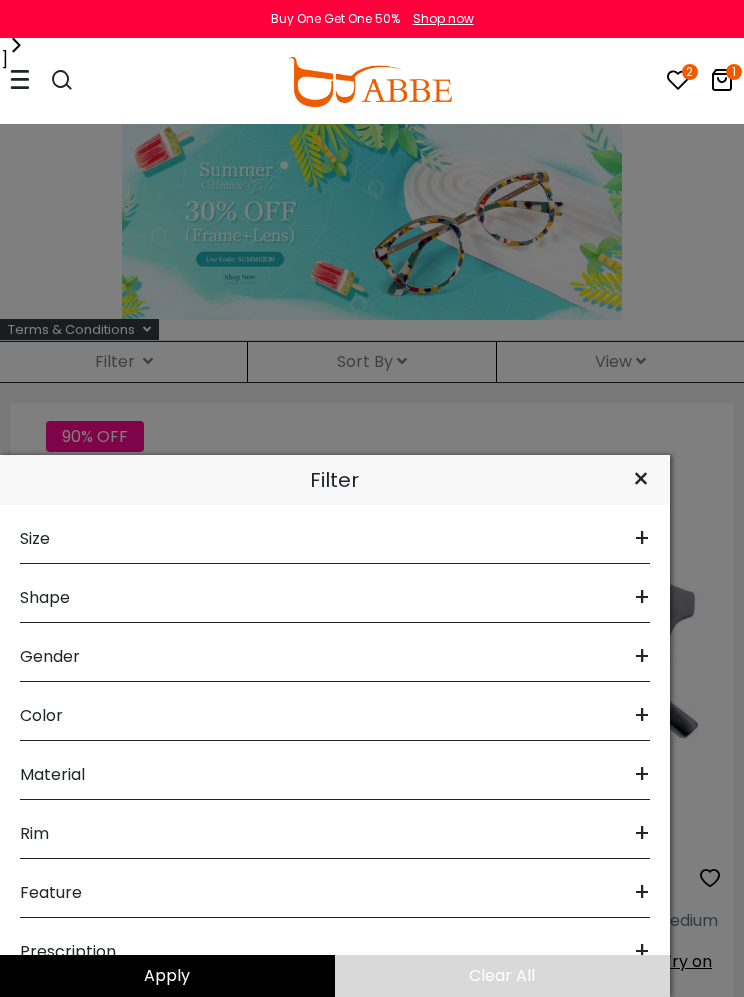 click on "Size
+" at bounding box center (335, 534) 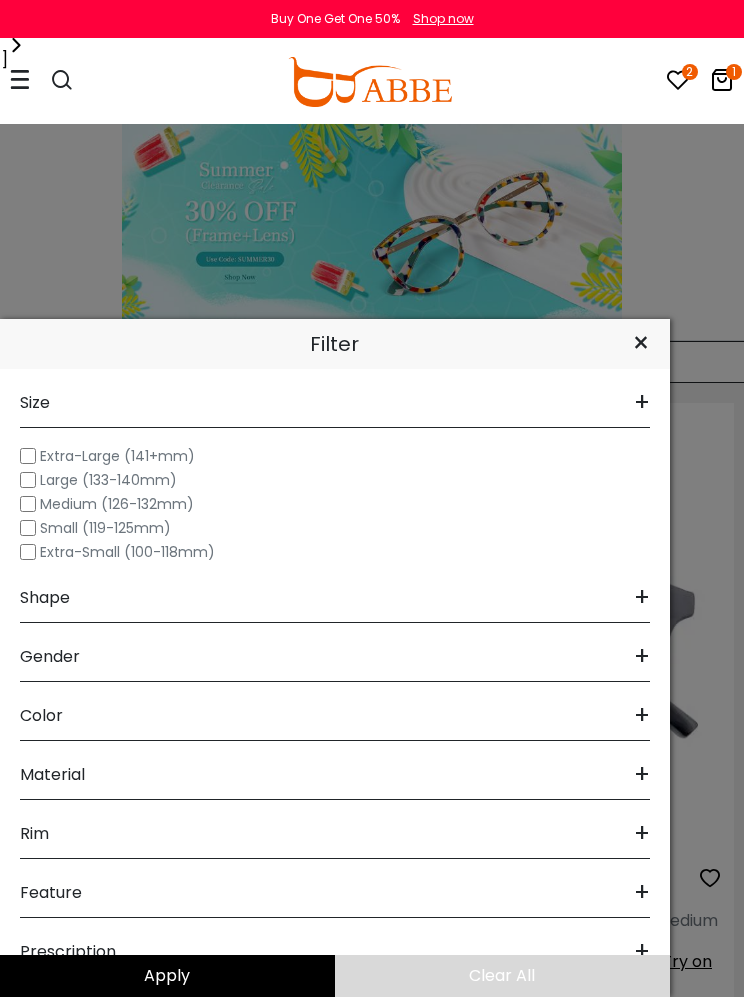 click on "Gender
+" at bounding box center (335, 652) 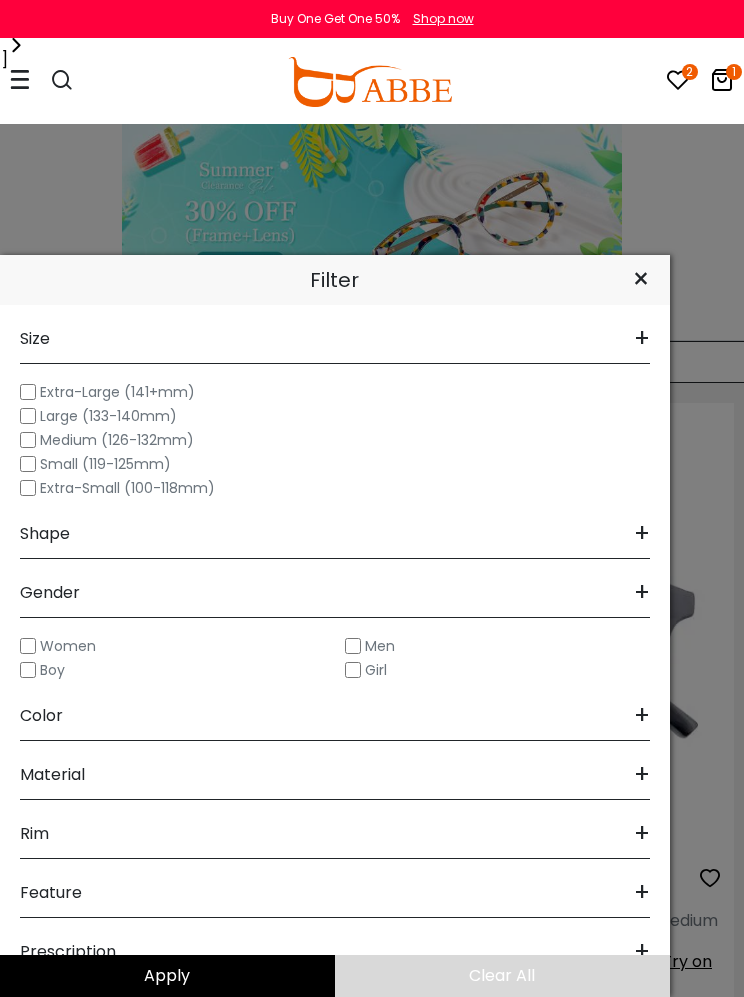 click on "Men" at bounding box center (380, 646) 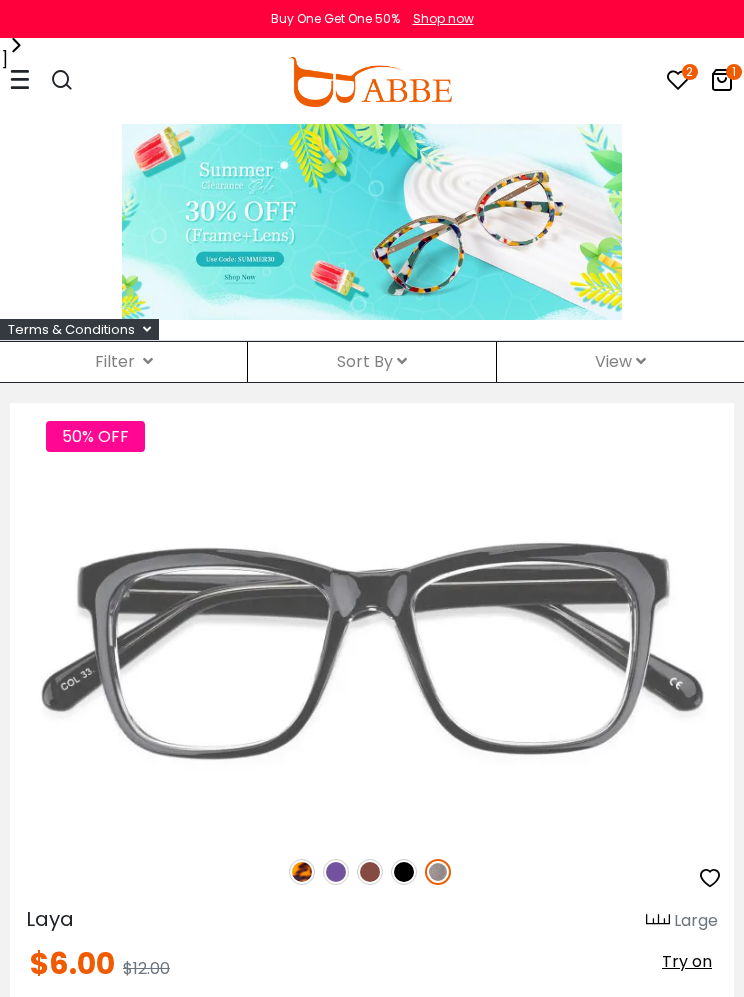 scroll, scrollTop: 0, scrollLeft: 0, axis: both 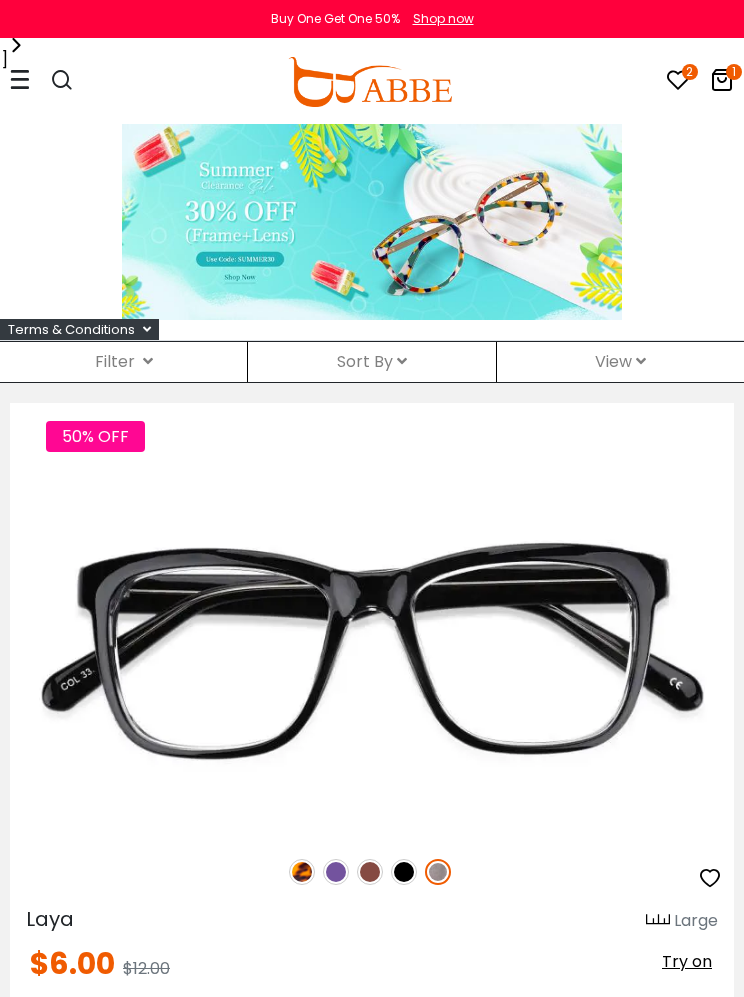 click on "Sort By
Relevance
New Arrivals
Best Sellers
Prices High To Low
Prices Low To High" at bounding box center (371, 362) 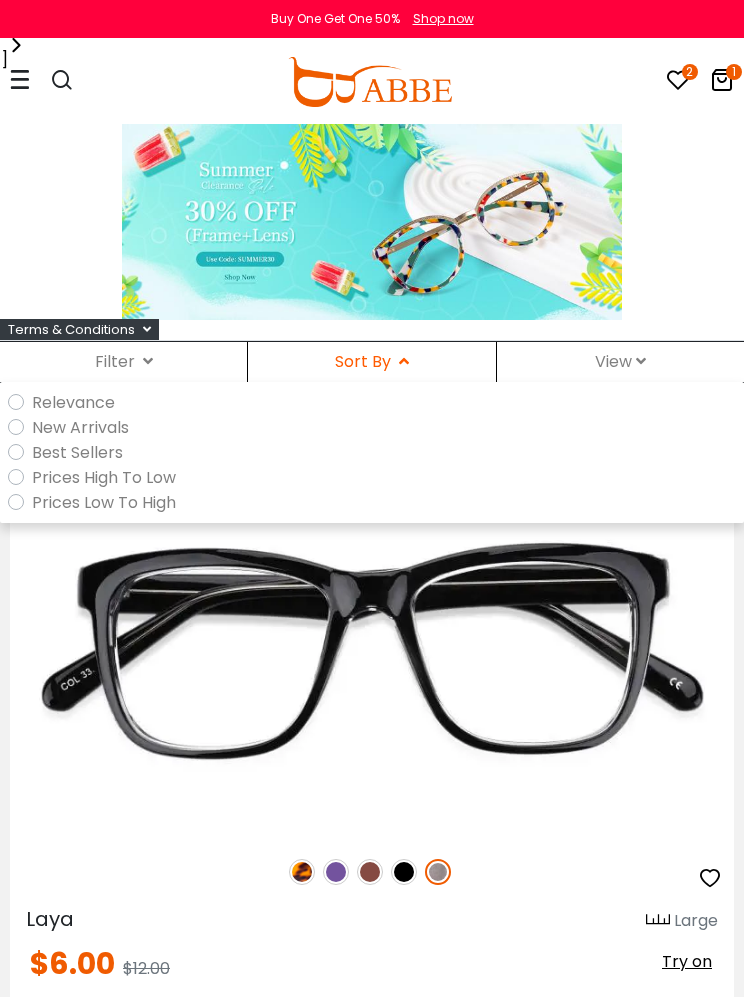 click on "Prices Low To High" at bounding box center [104, 502] 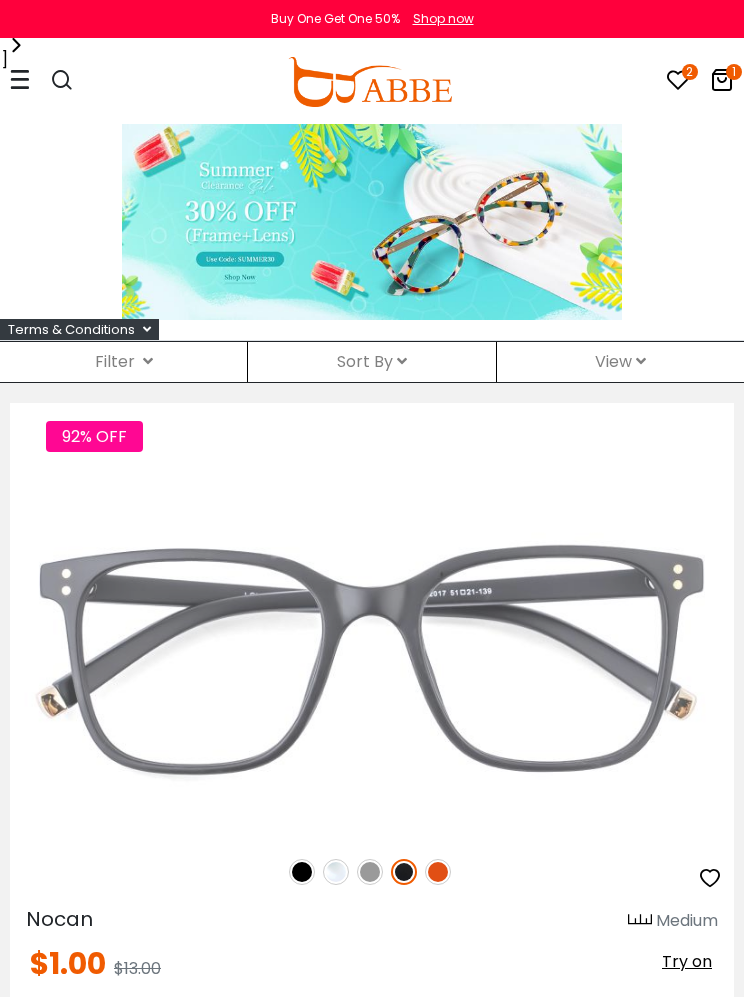 scroll, scrollTop: 0, scrollLeft: 0, axis: both 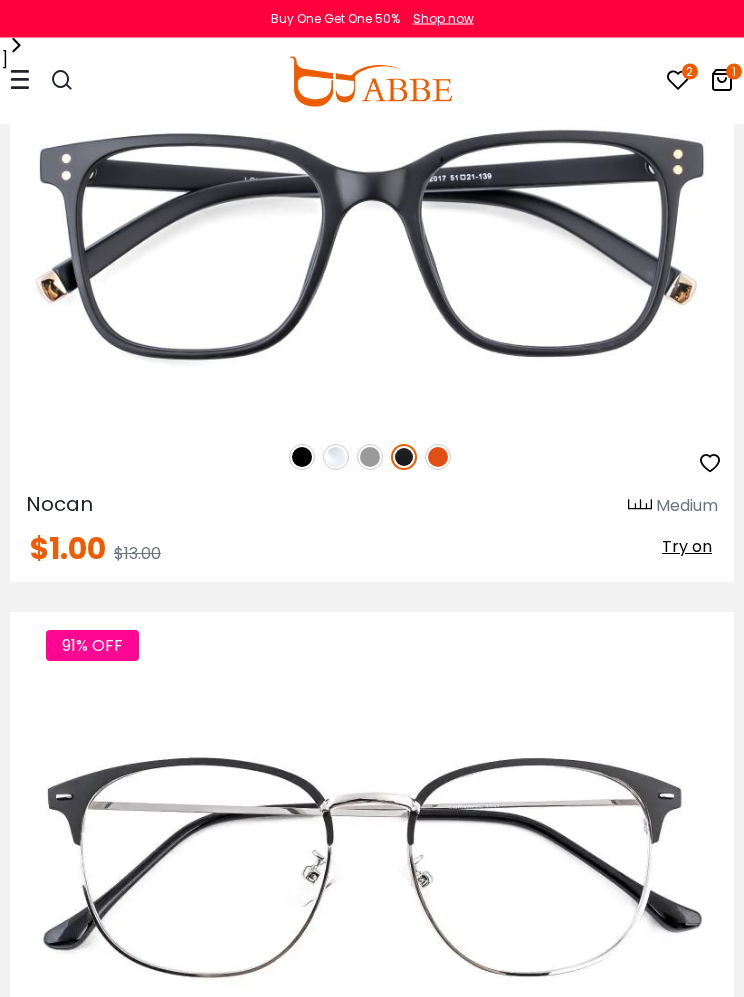 click on "92% OFF" at bounding box center [372, 458] 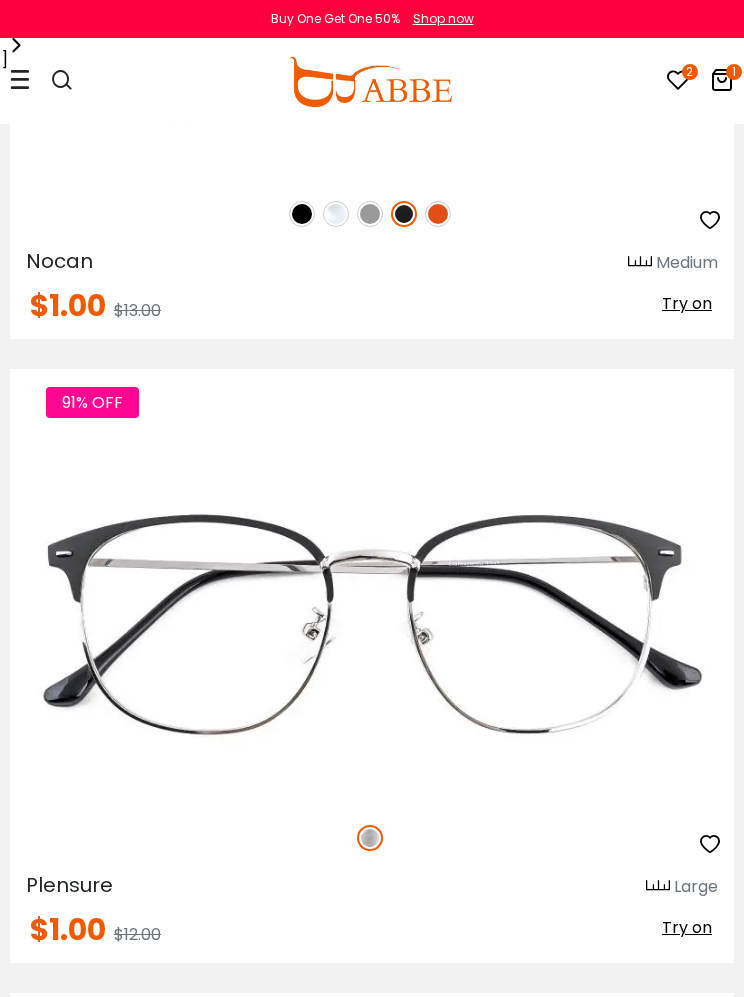 scroll, scrollTop: 618, scrollLeft: 0, axis: vertical 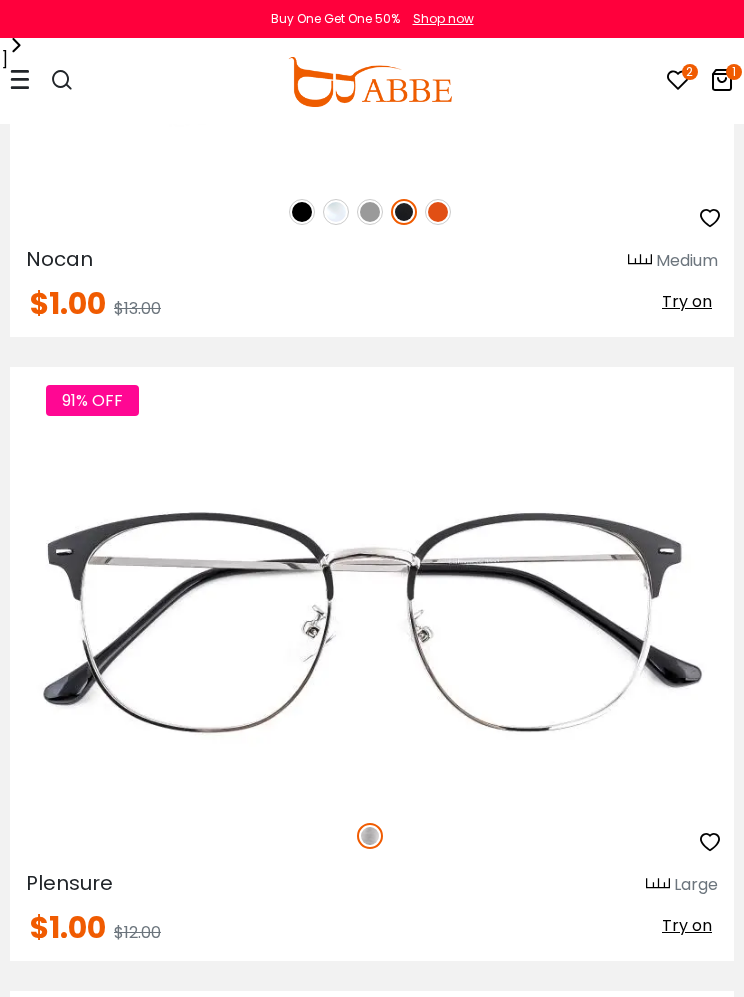 click on "Nocan
Medium" at bounding box center [372, 257] 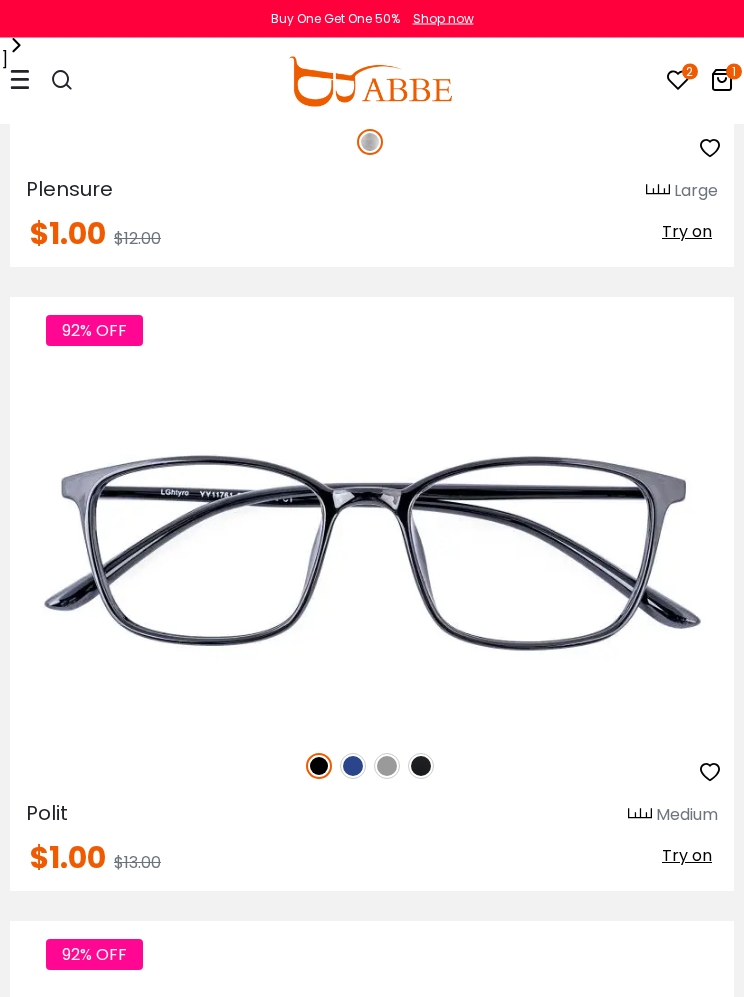 scroll, scrollTop: 1312, scrollLeft: 0, axis: vertical 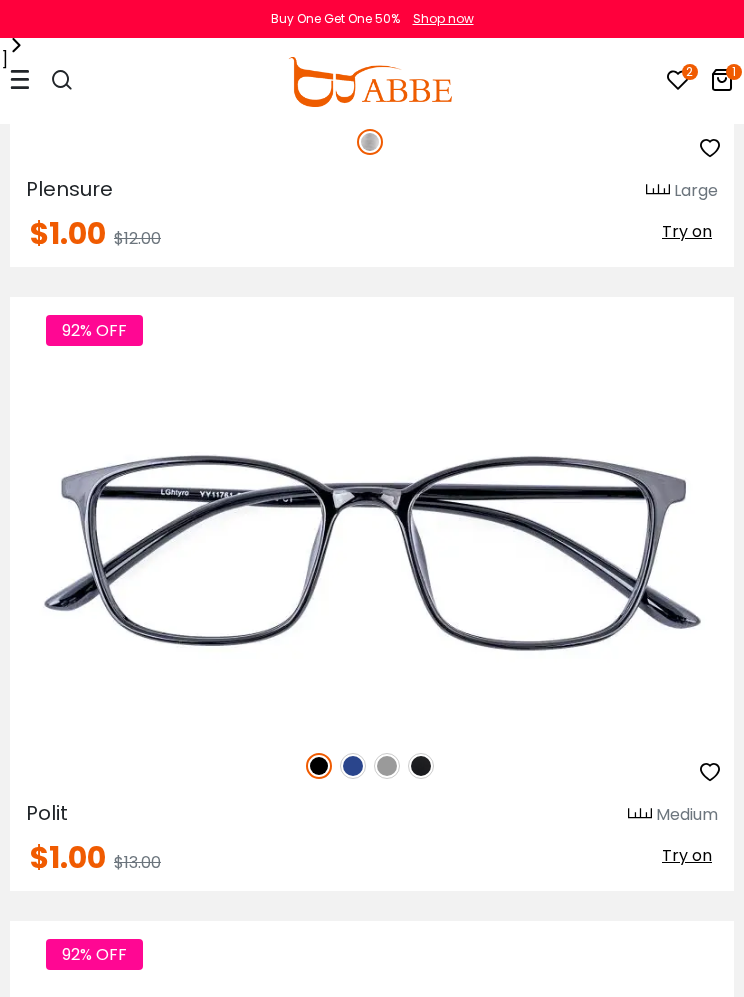 click at bounding box center [353, 766] 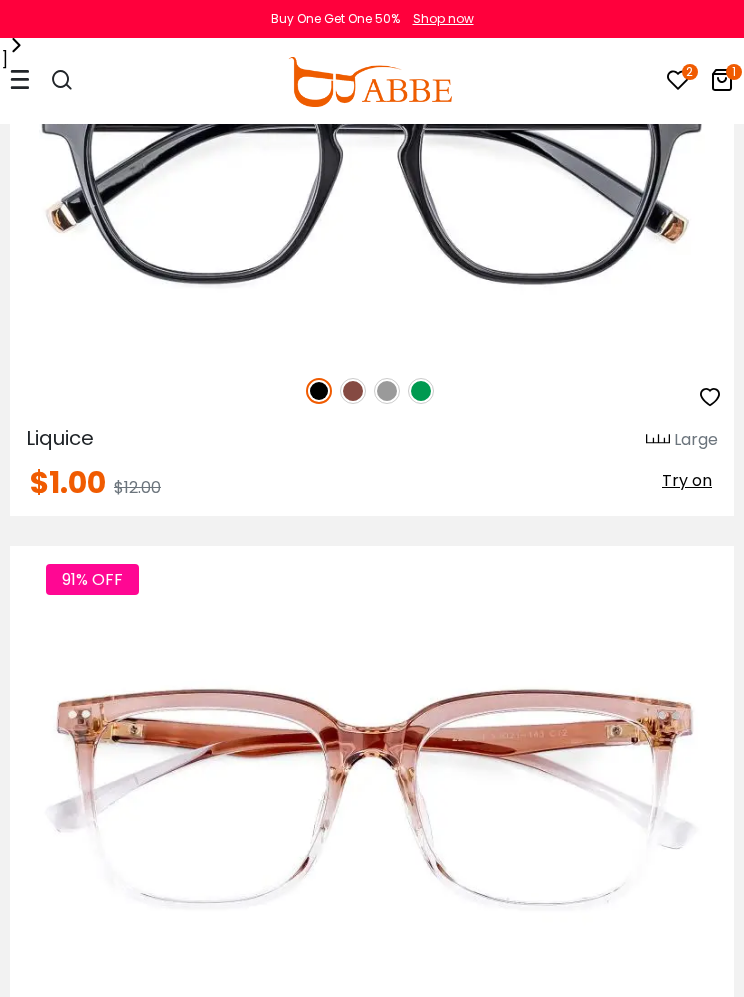 scroll, scrollTop: 6192, scrollLeft: 0, axis: vertical 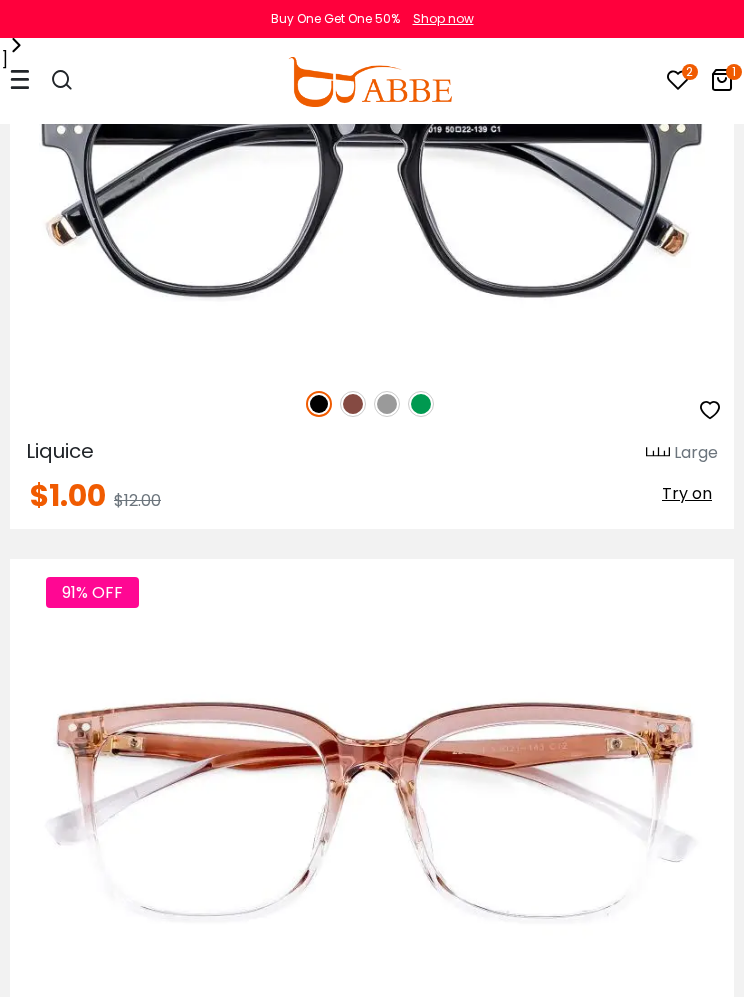 click on "2
1
Eyeglasses
Women's Eyeglasses" at bounding box center [372, 82] 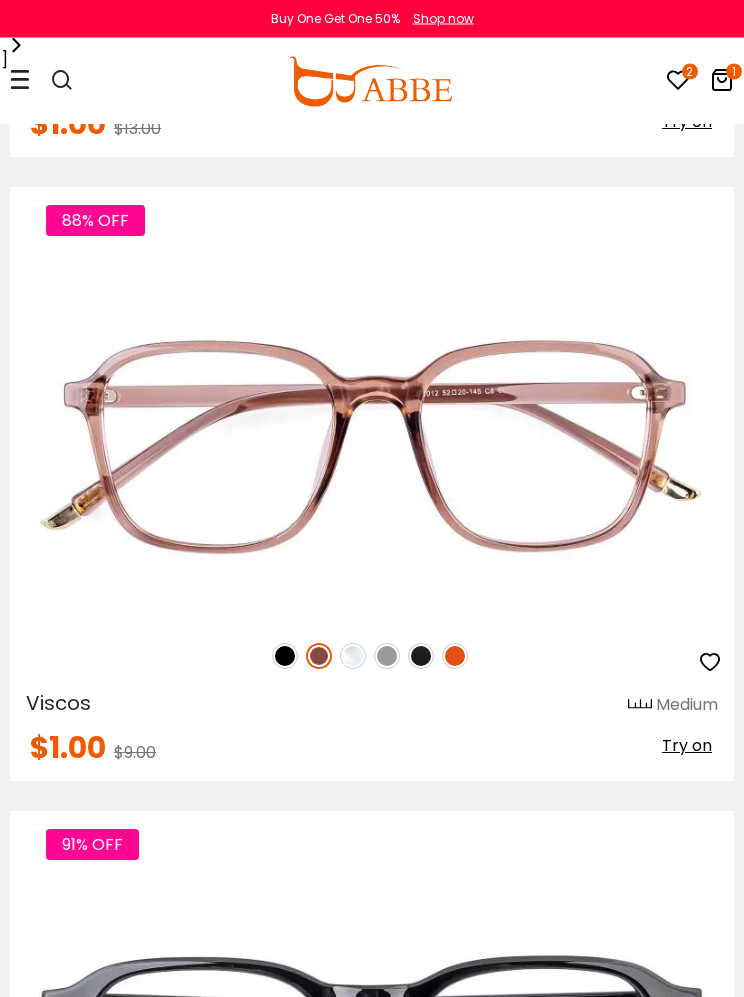 scroll, scrollTop: 5316, scrollLeft: 0, axis: vertical 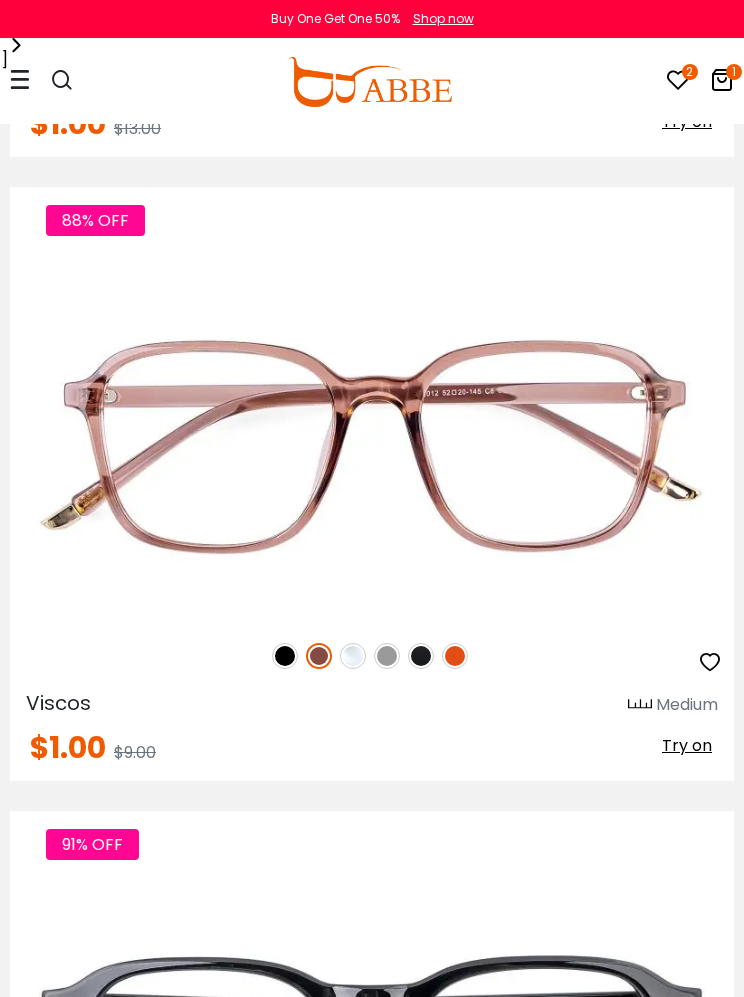 click at bounding box center (20, 79) 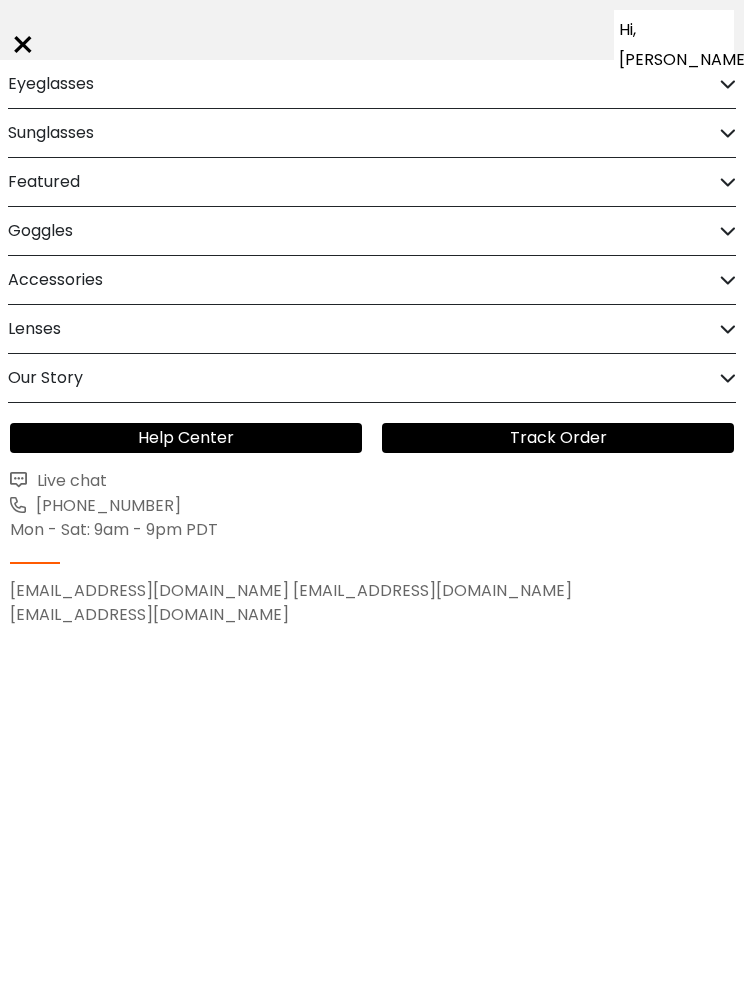 click on "Eyeglasses" at bounding box center (51, 84) 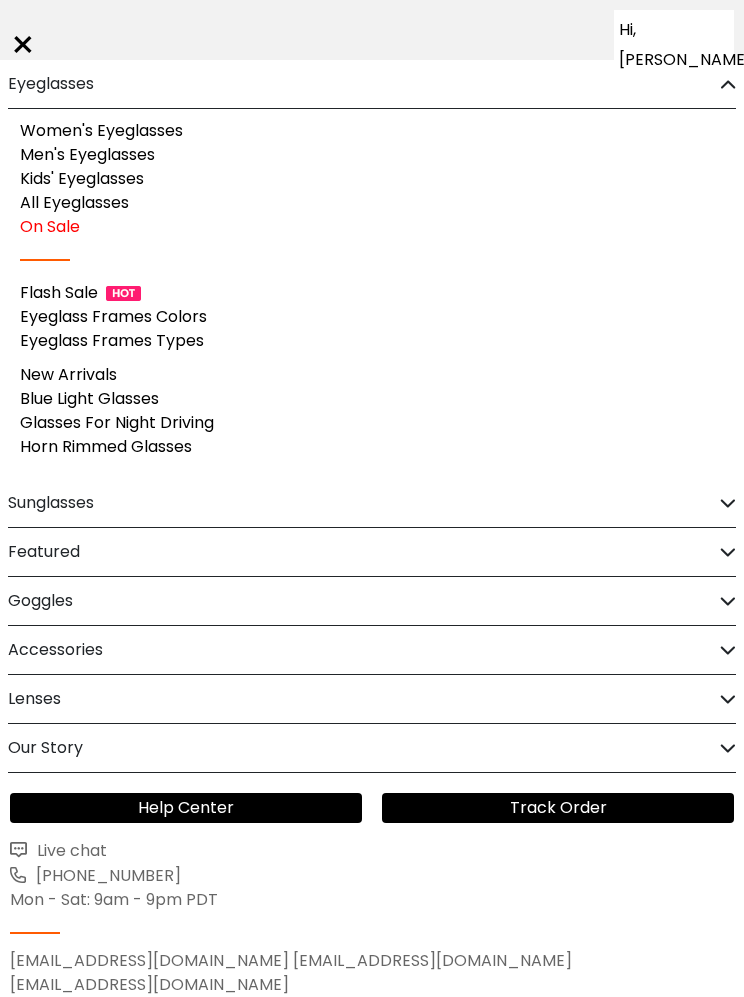 click on "New Arrivals" at bounding box center [68, 374] 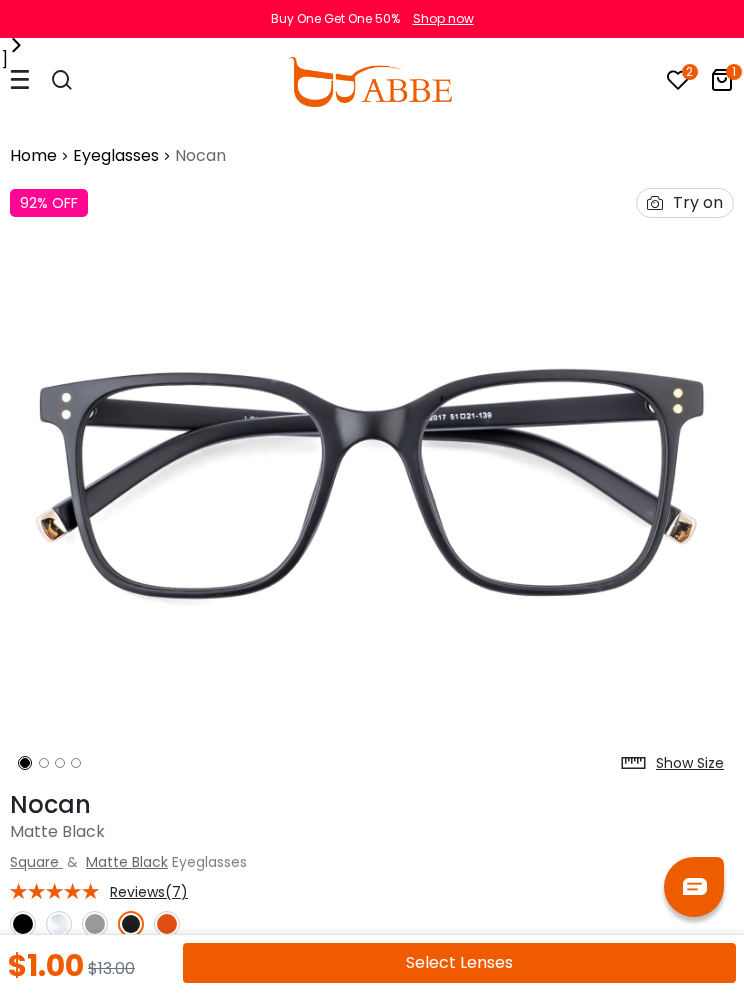scroll, scrollTop: 0, scrollLeft: 0, axis: both 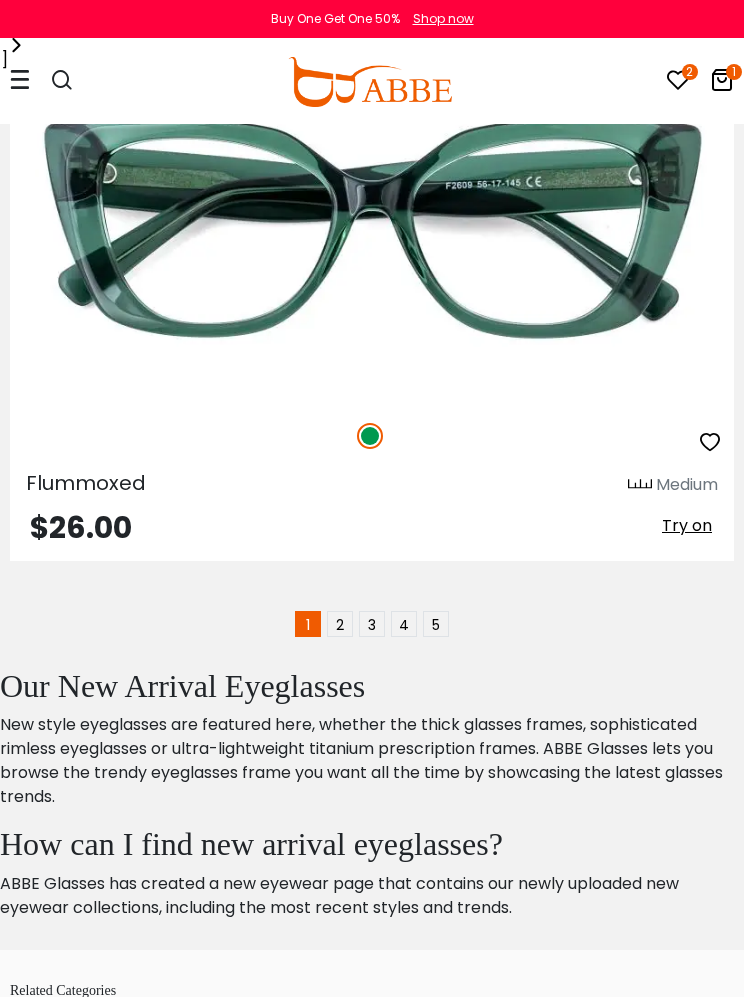 click on "1" at bounding box center (308, 624) 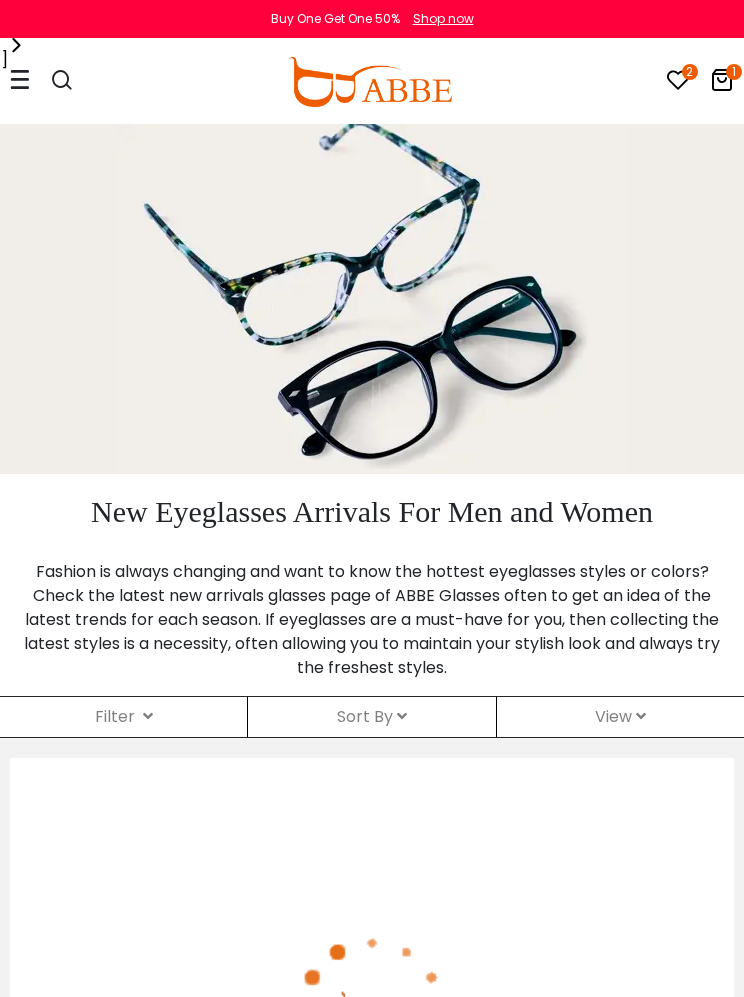 scroll, scrollTop: 0, scrollLeft: 0, axis: both 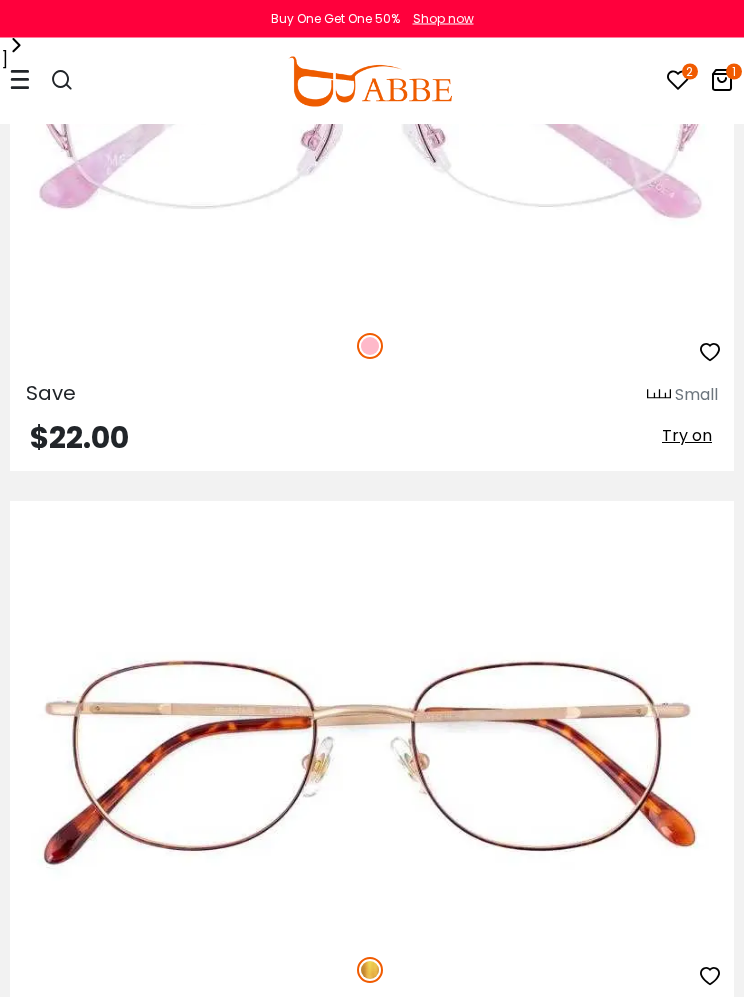 click on "Shop now" at bounding box center (443, 19) 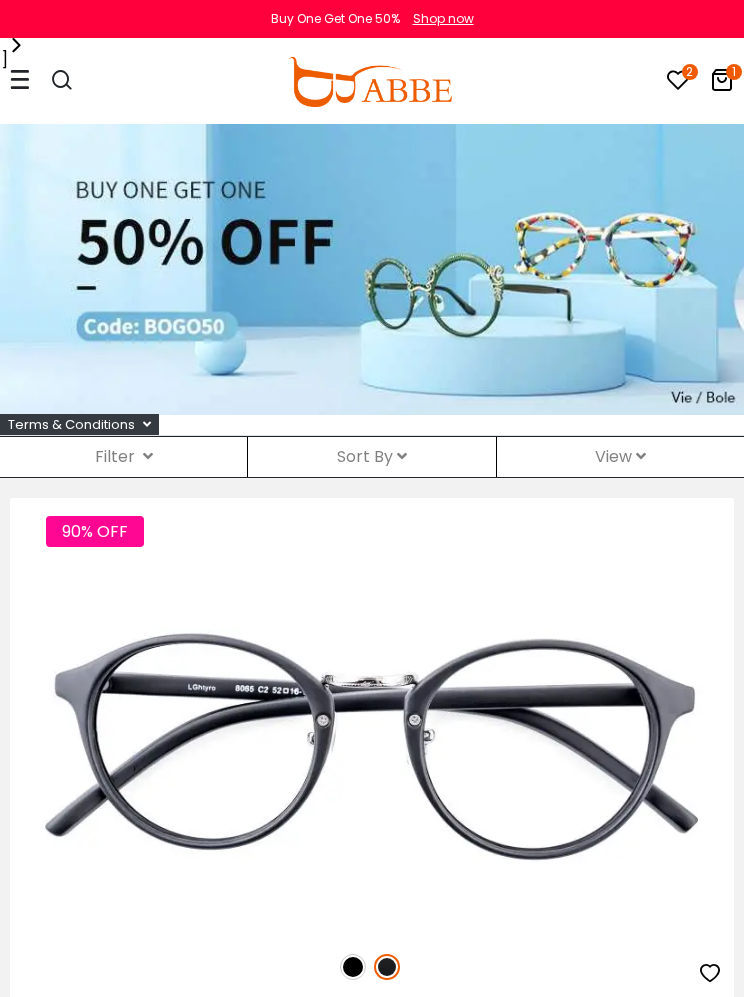 scroll, scrollTop: 0, scrollLeft: 0, axis: both 